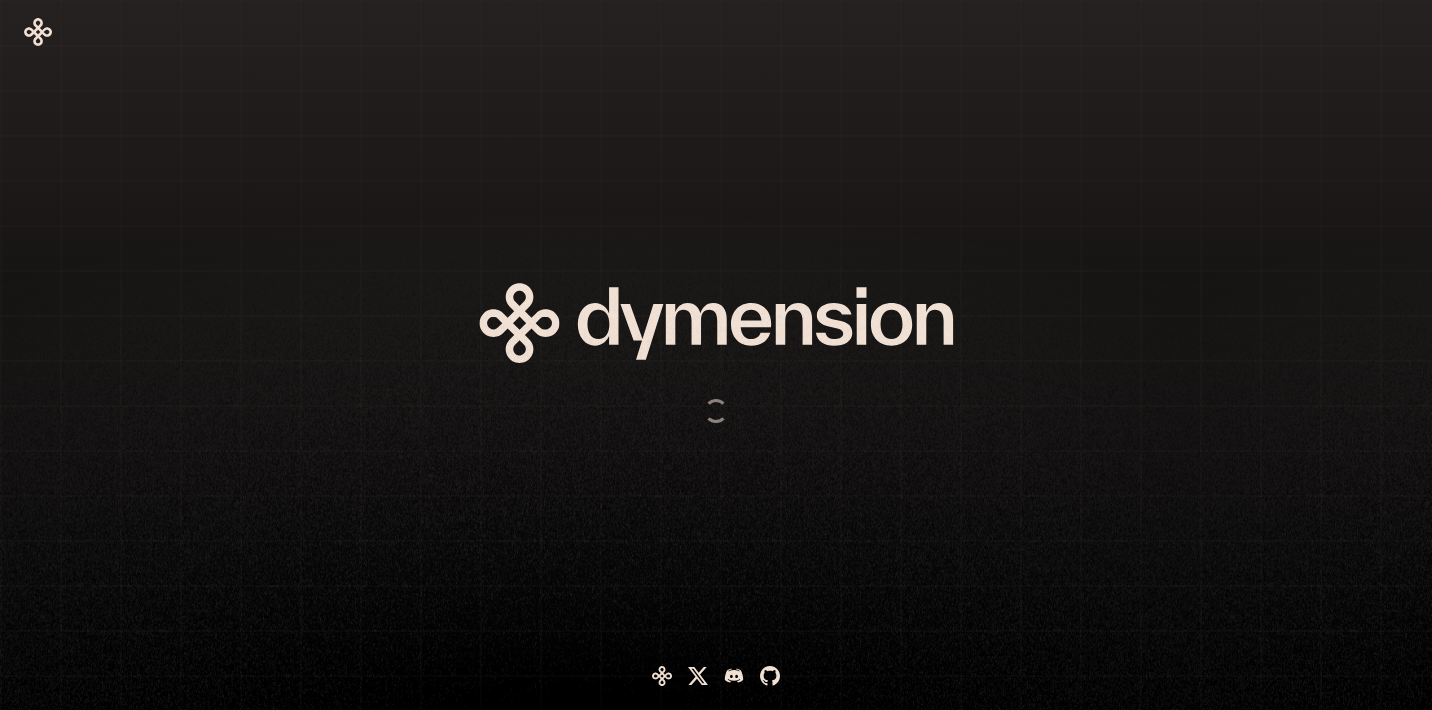 scroll, scrollTop: 0, scrollLeft: 0, axis: both 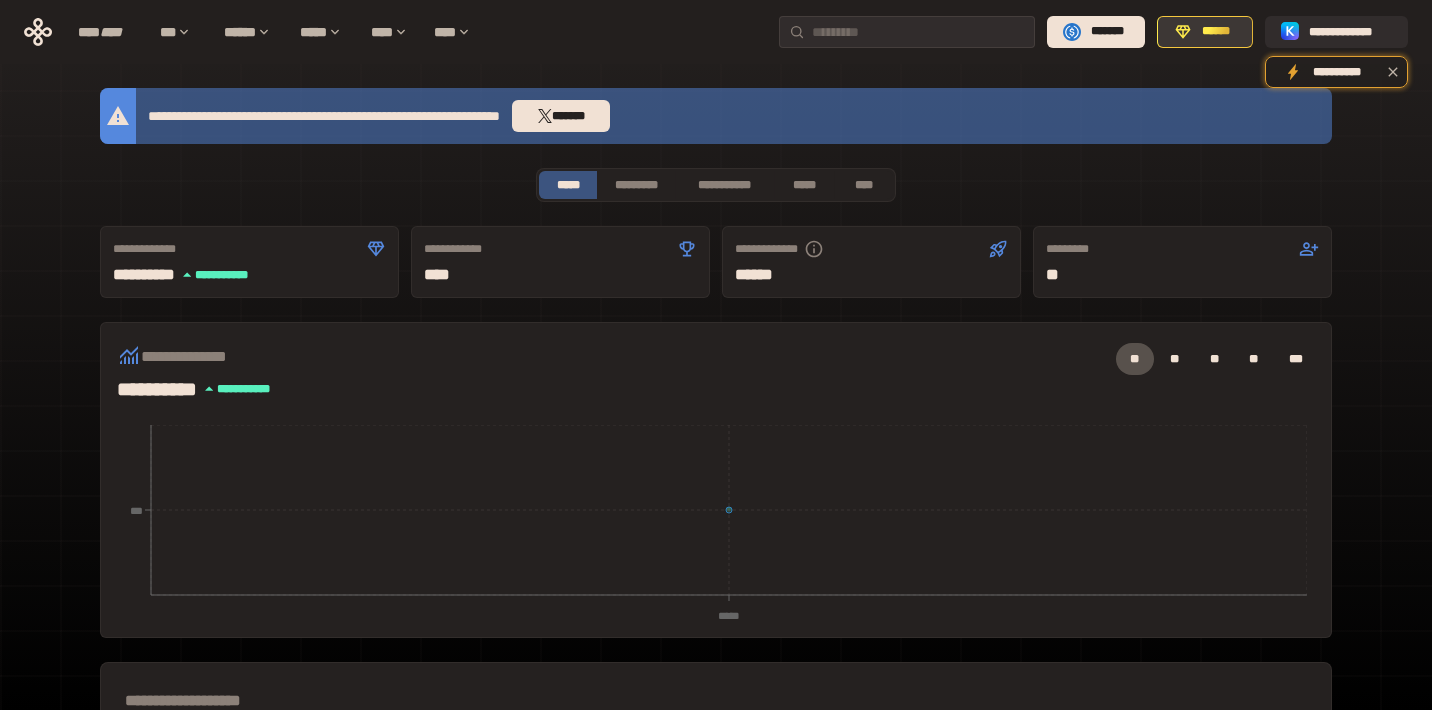 click on "******" at bounding box center [1216, 32] 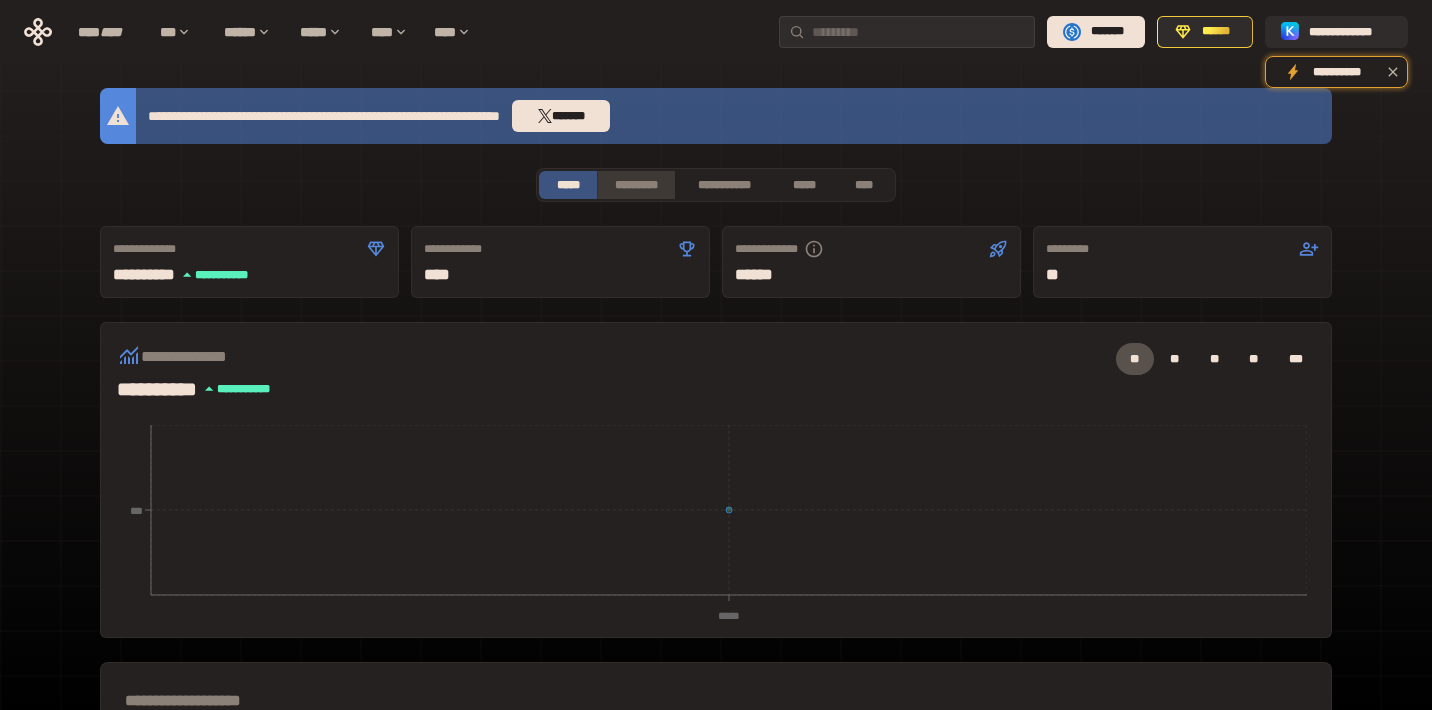click on "*********" at bounding box center (635, 185) 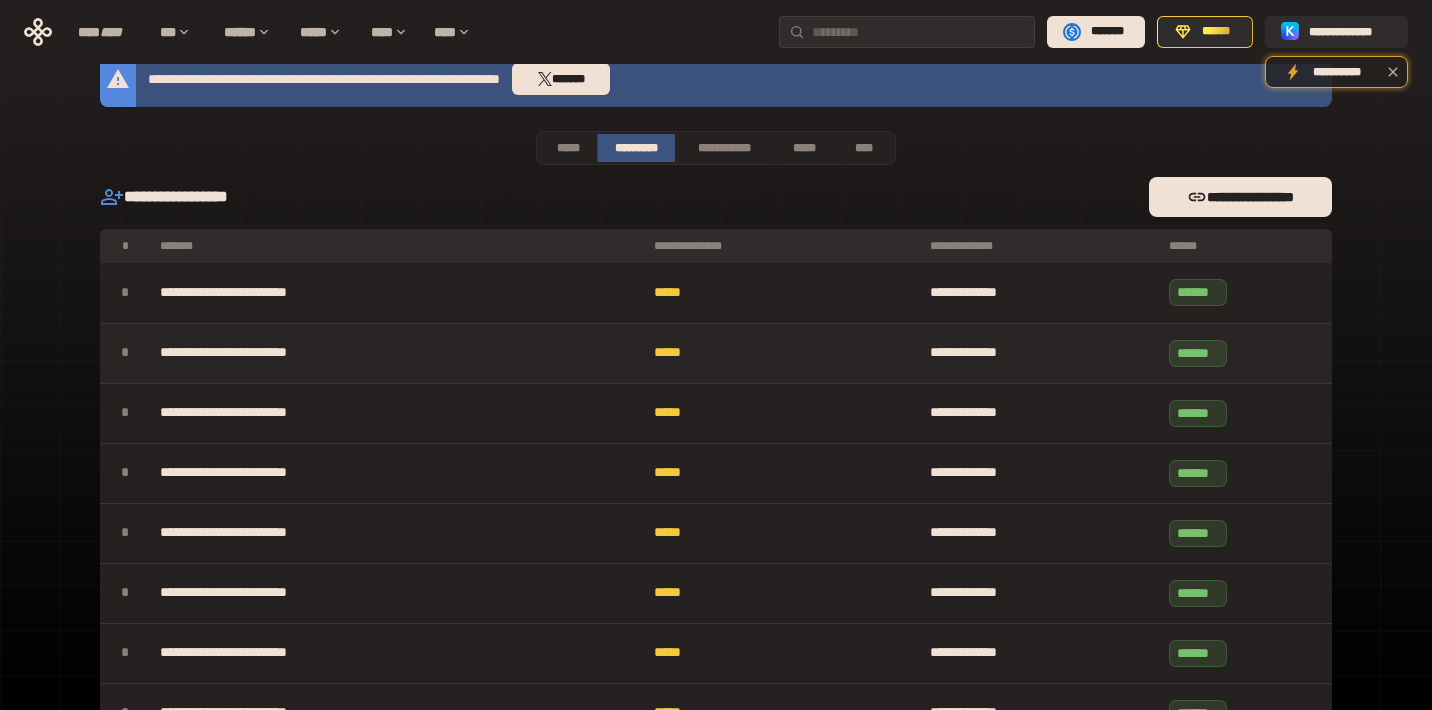 scroll, scrollTop: 0, scrollLeft: 0, axis: both 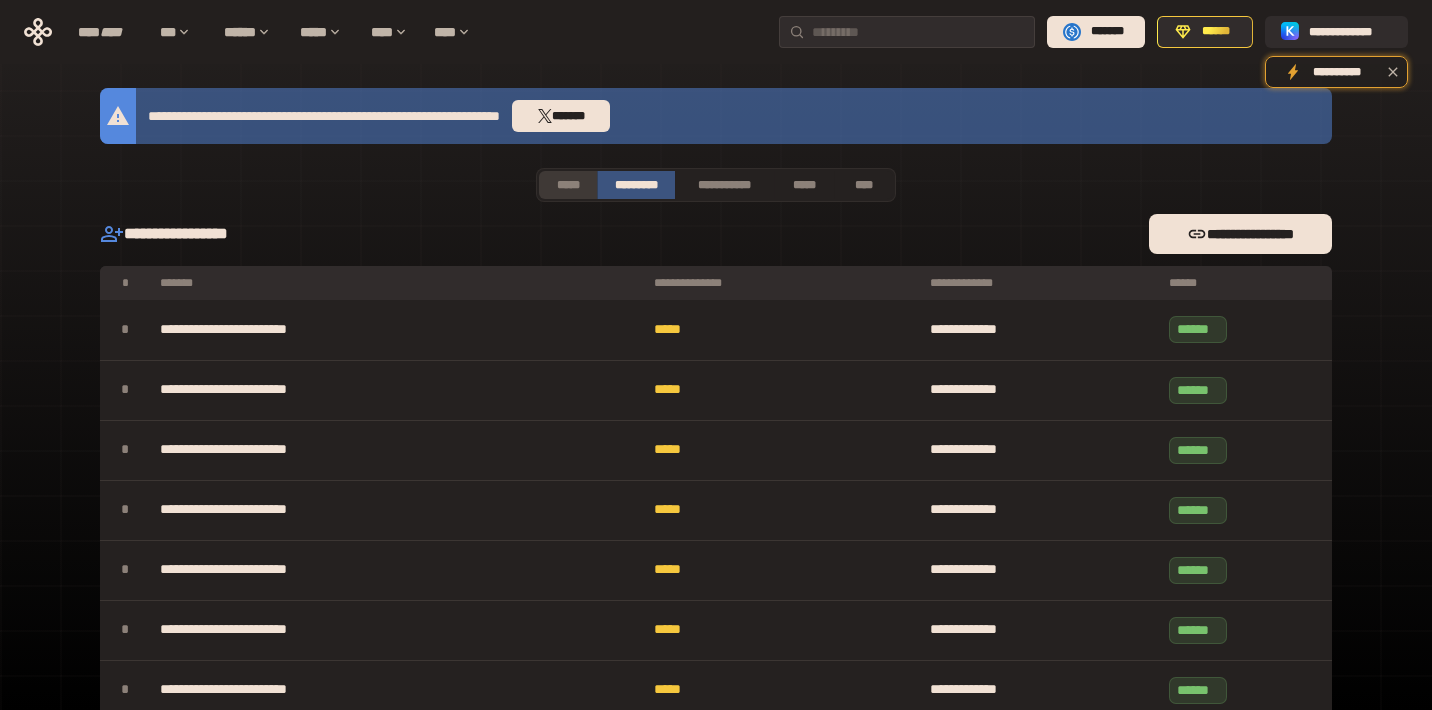 click on "*****" at bounding box center [568, 185] 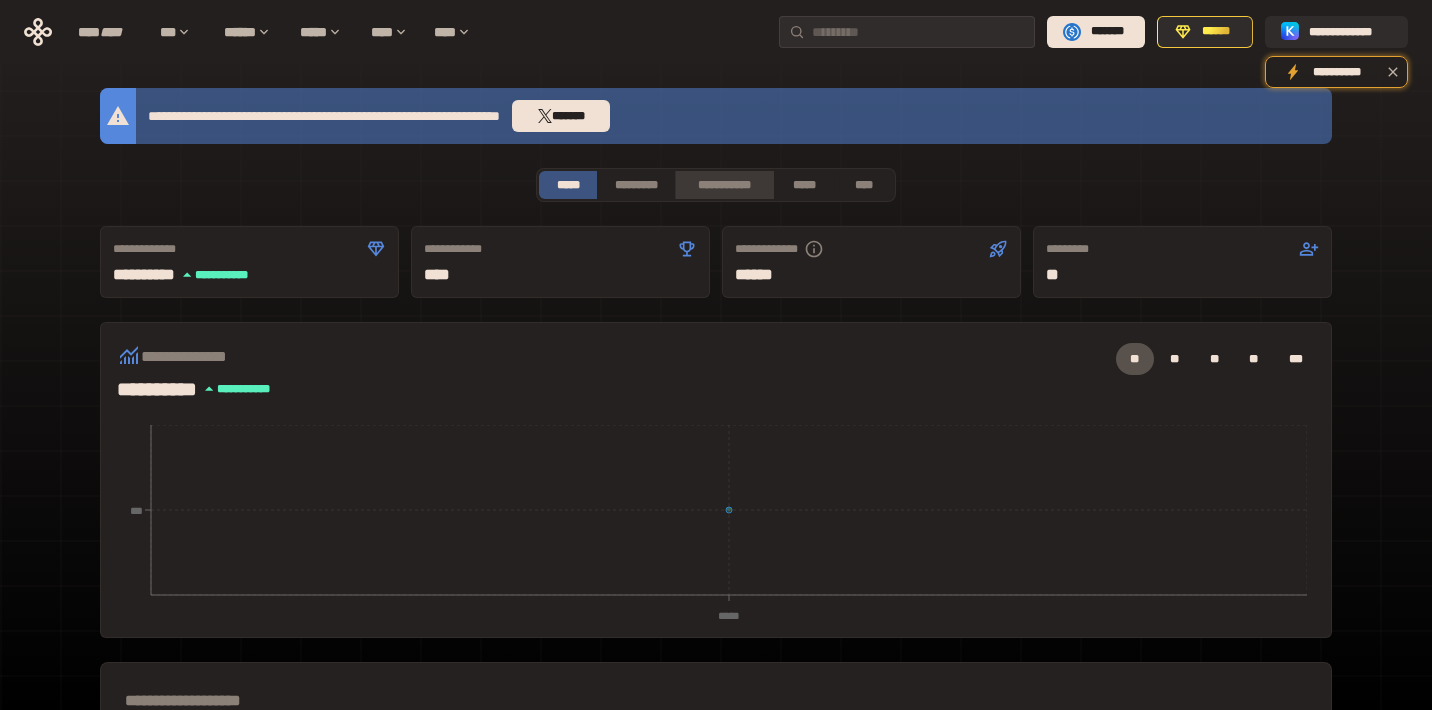click on "**********" at bounding box center (724, 185) 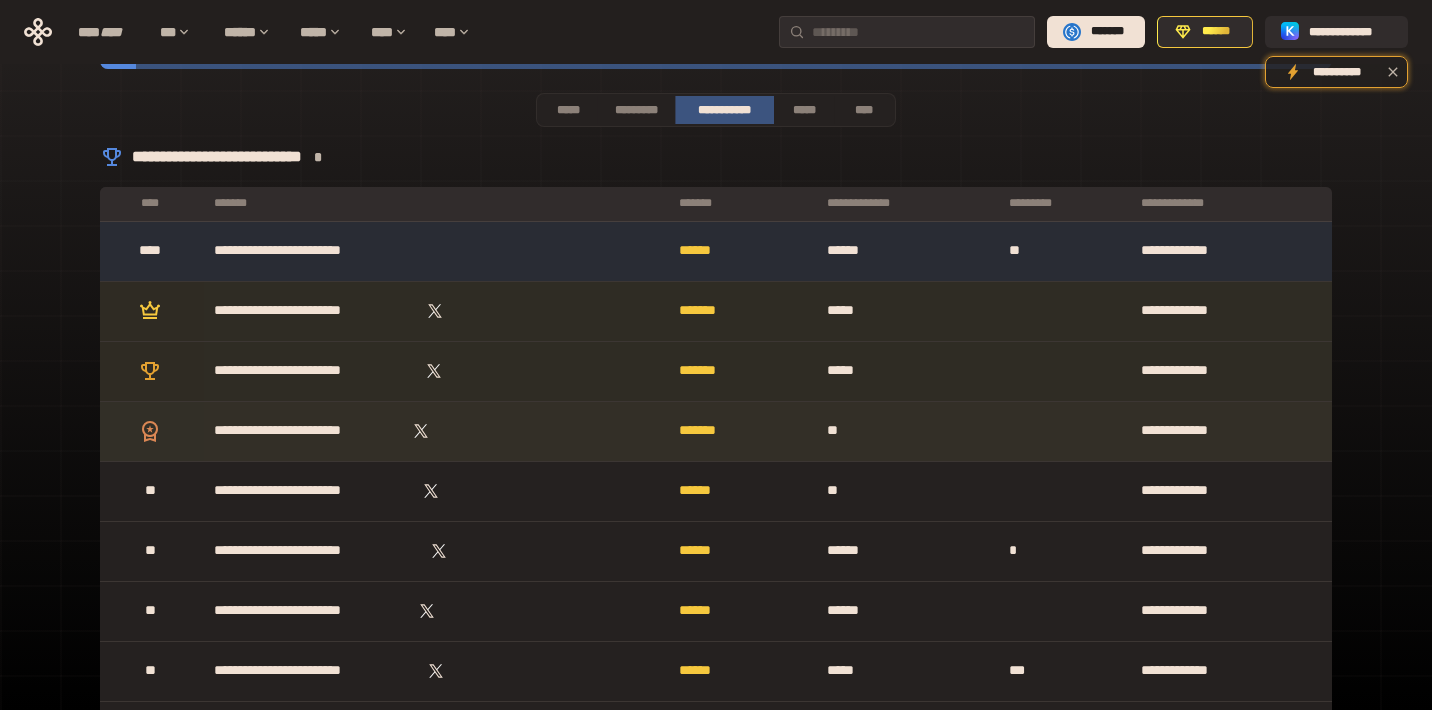 scroll, scrollTop: 0, scrollLeft: 0, axis: both 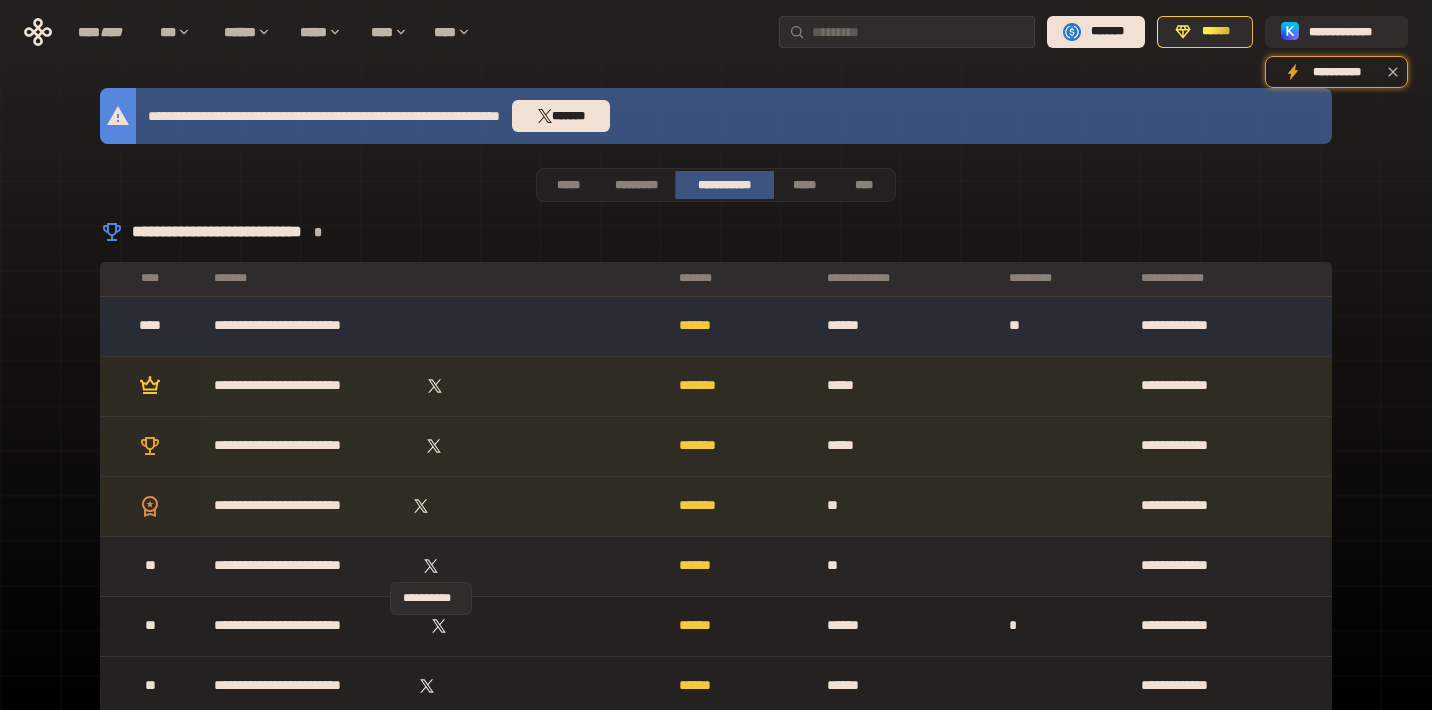 click 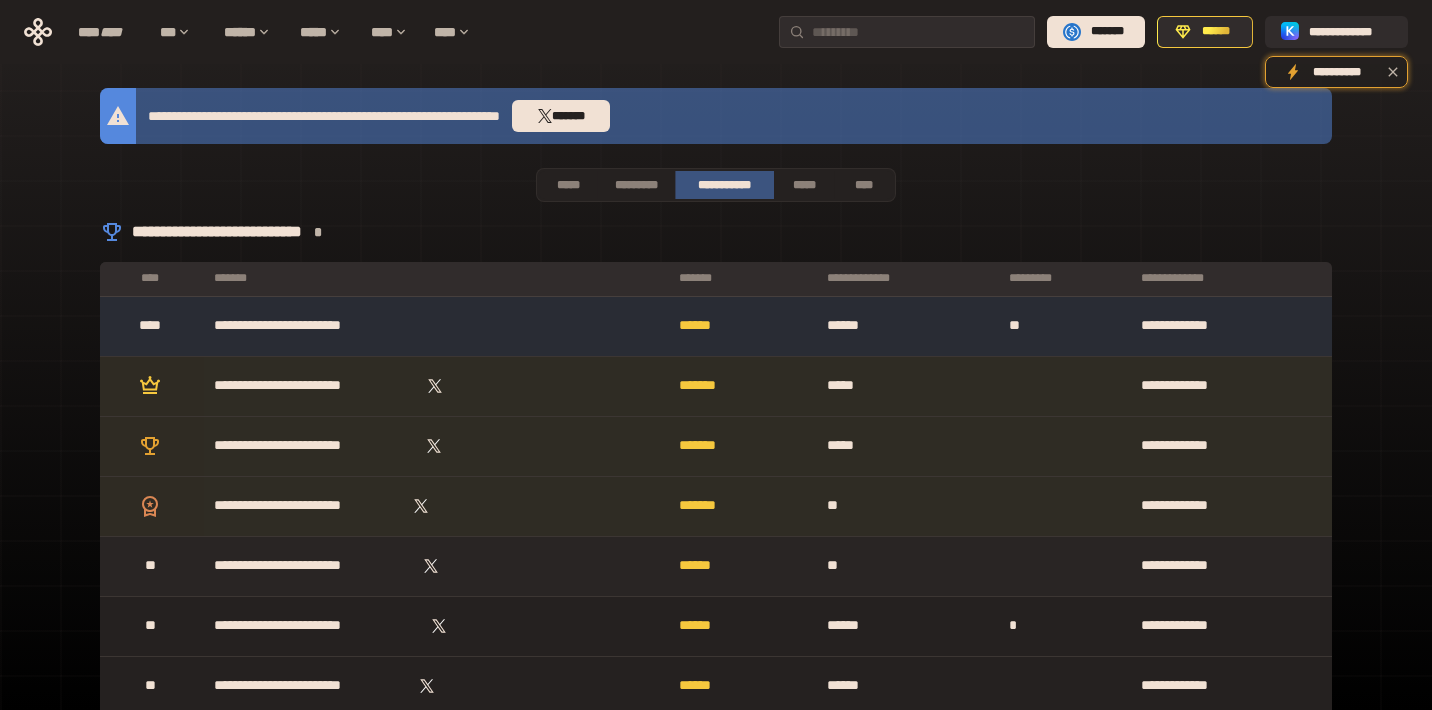 click on "**" at bounding box center (152, 566) 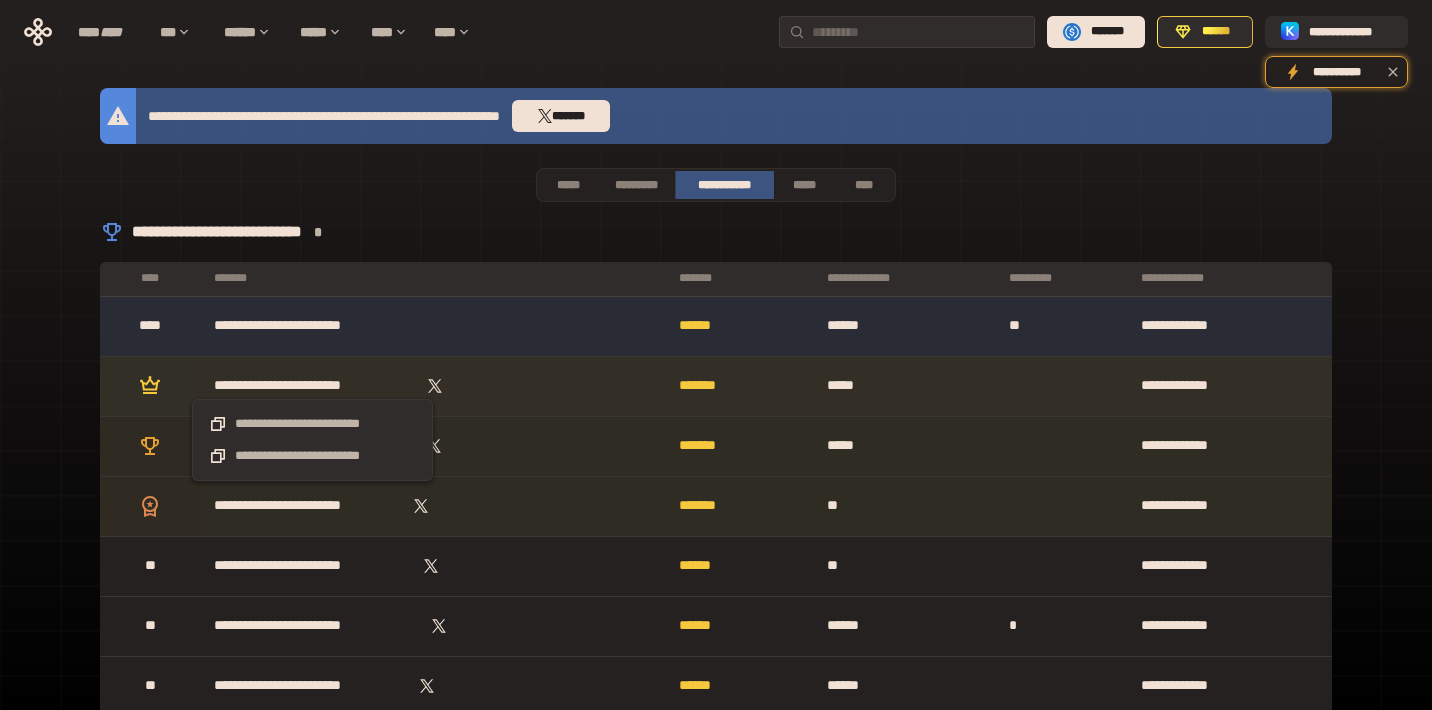 click on "**********" at bounding box center (312, 386) 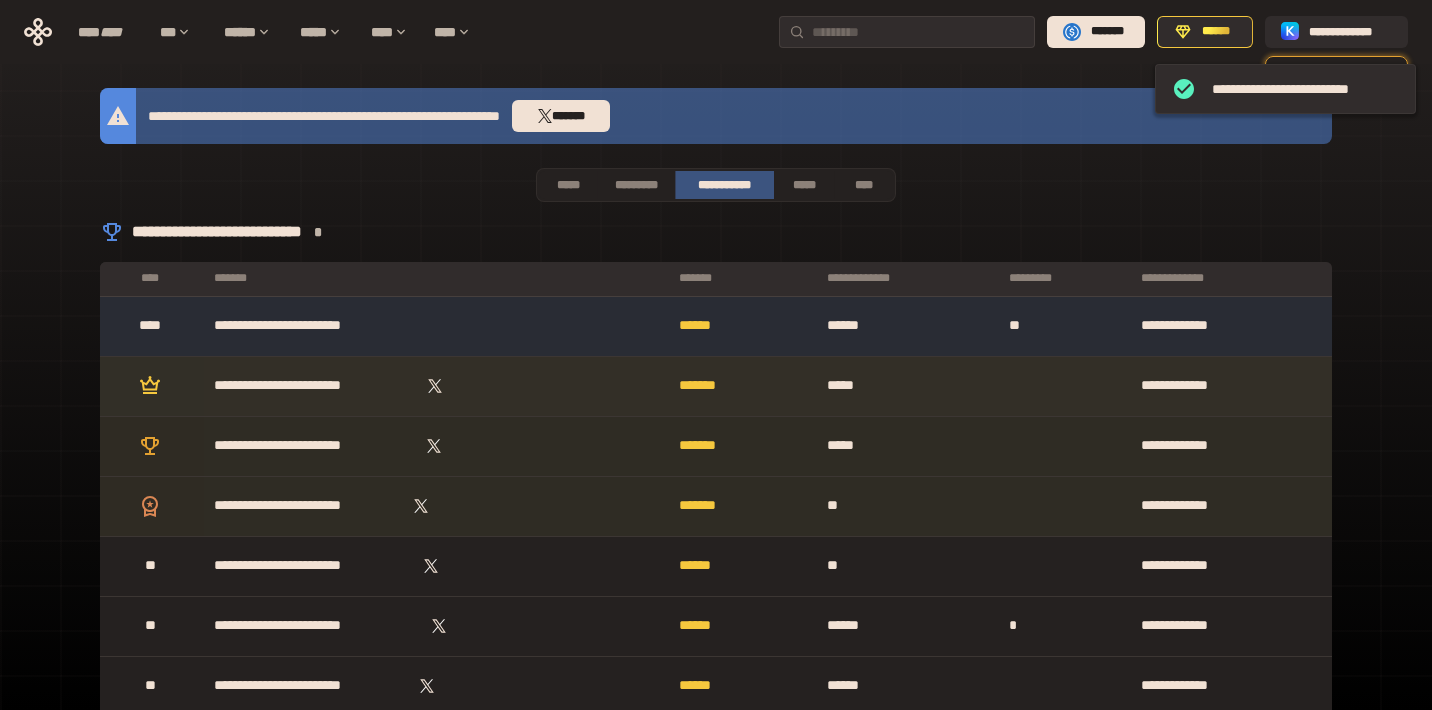 click on "*******" at bounding box center [743, 386] 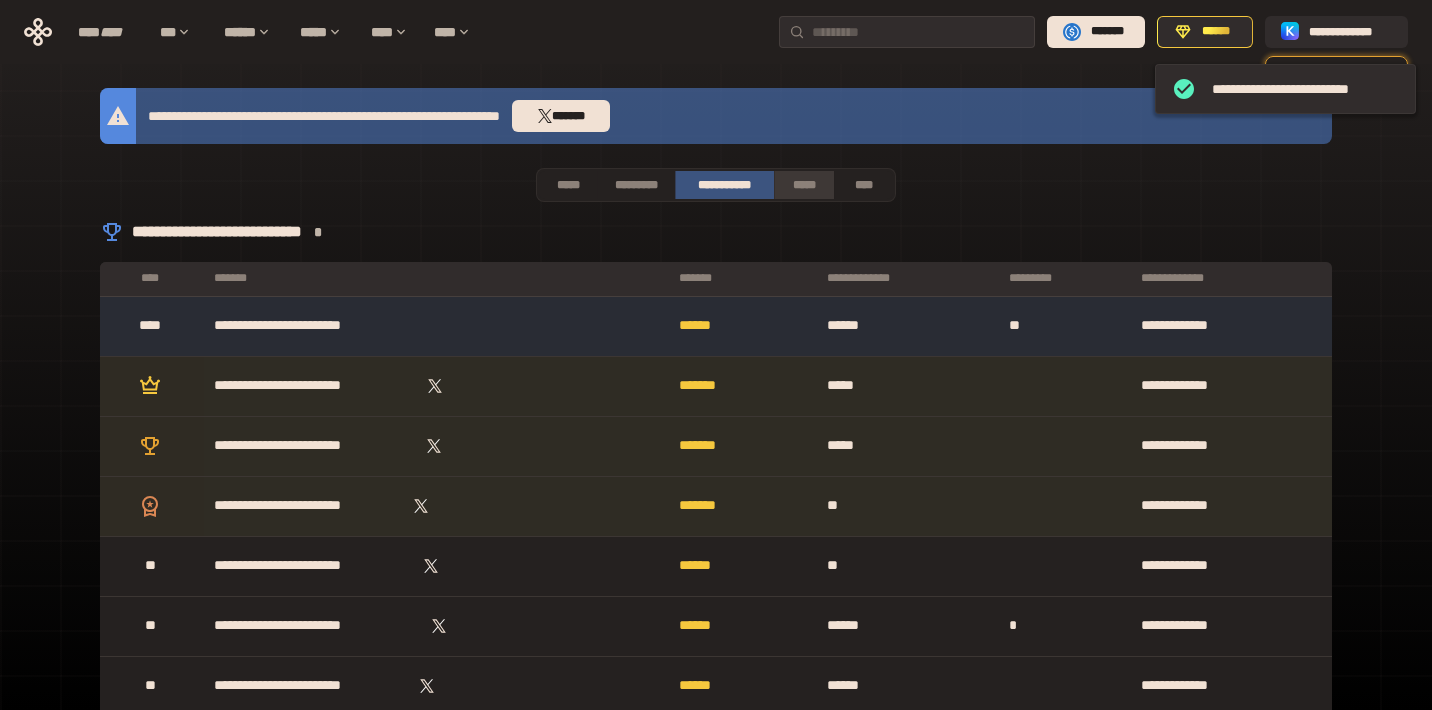 click on "*****" at bounding box center (803, 185) 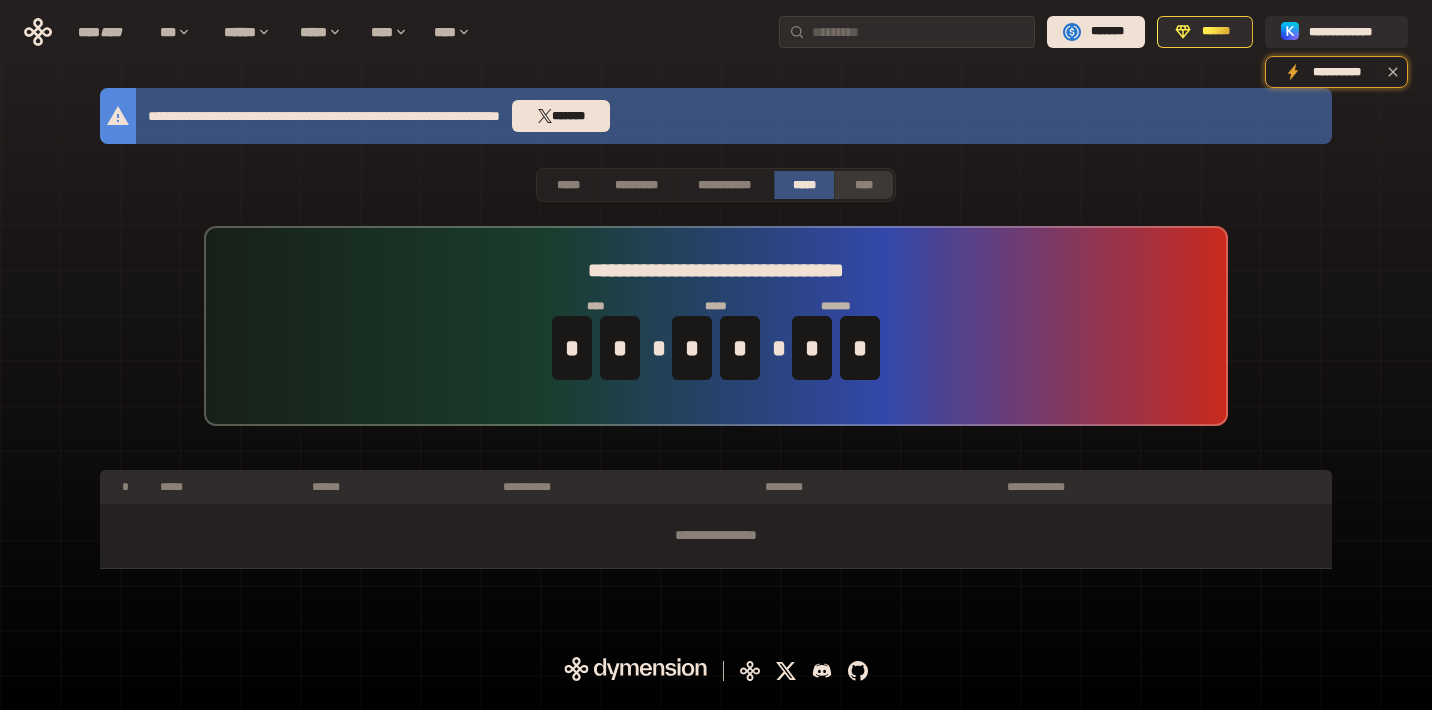 click on "****" at bounding box center (863, 185) 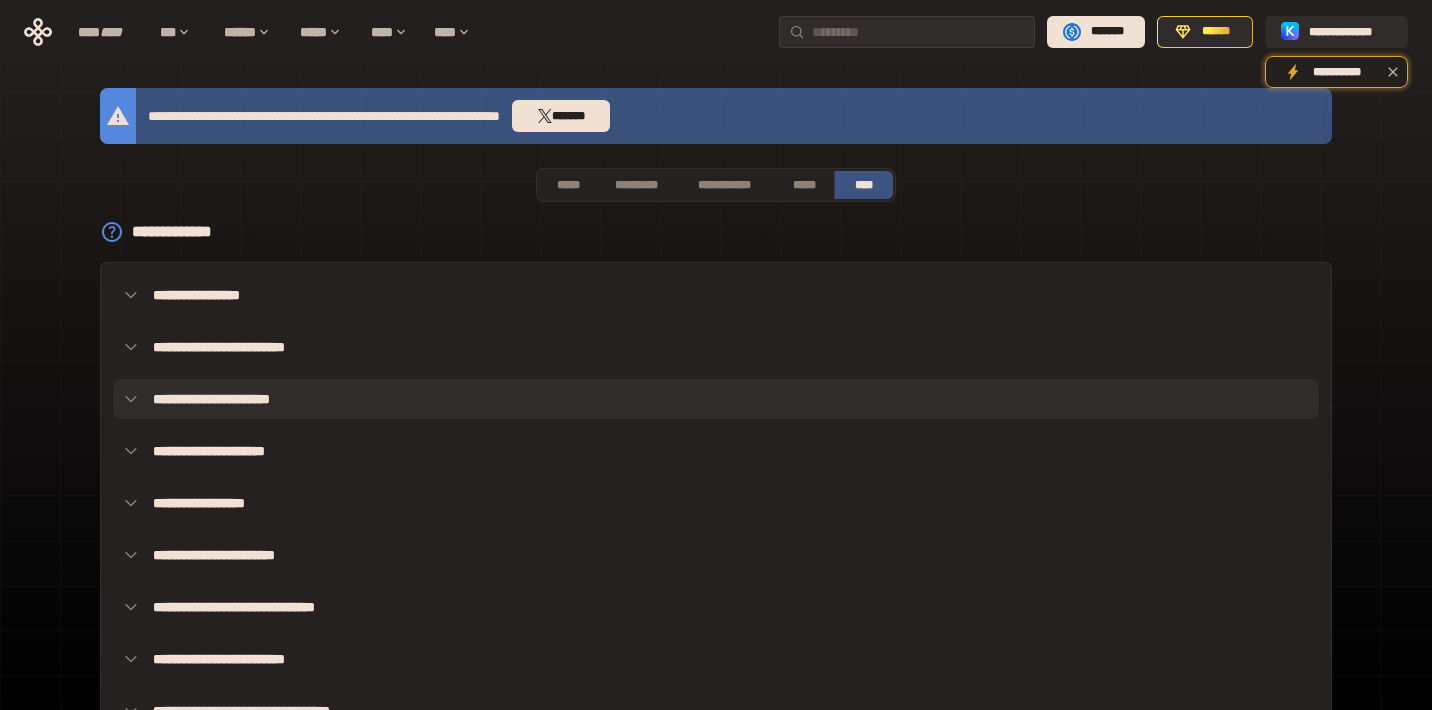 click on "**********" at bounding box center (716, 399) 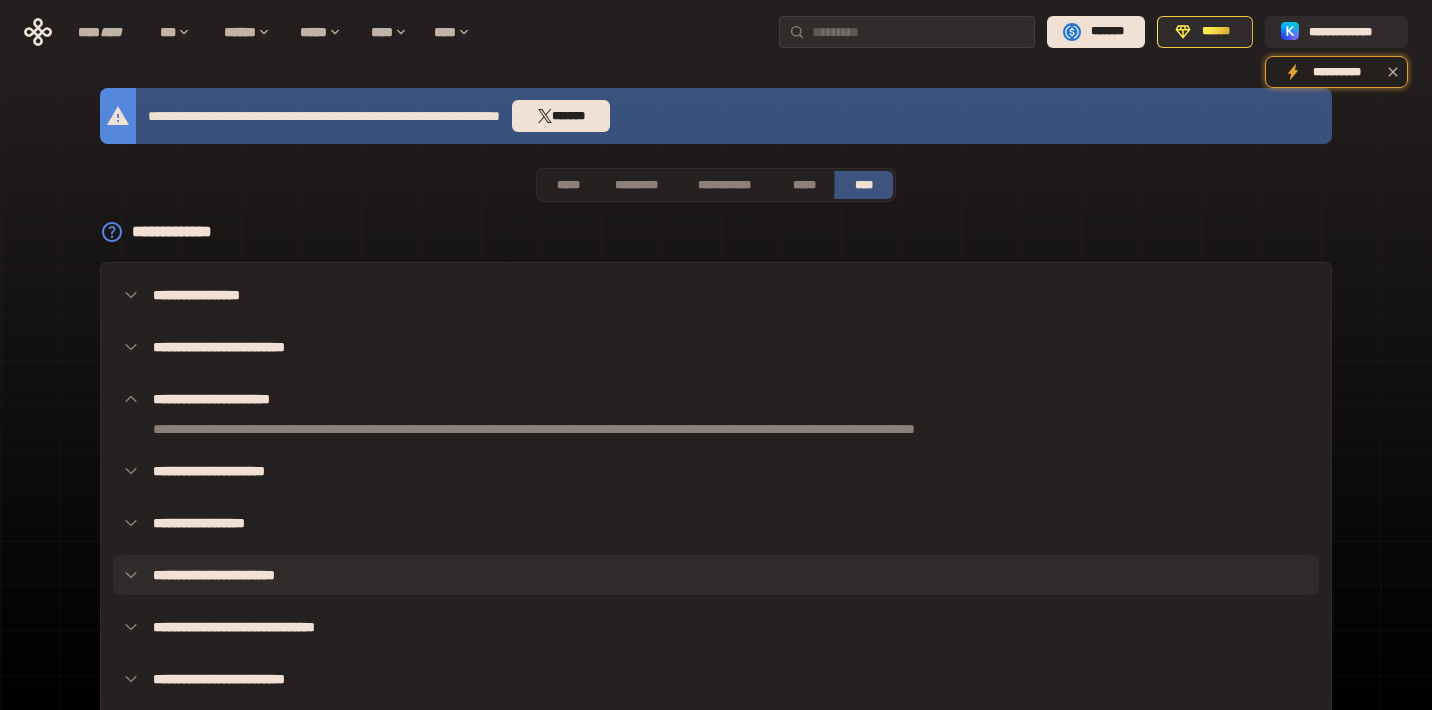 click on "**********" at bounding box center (716, 575) 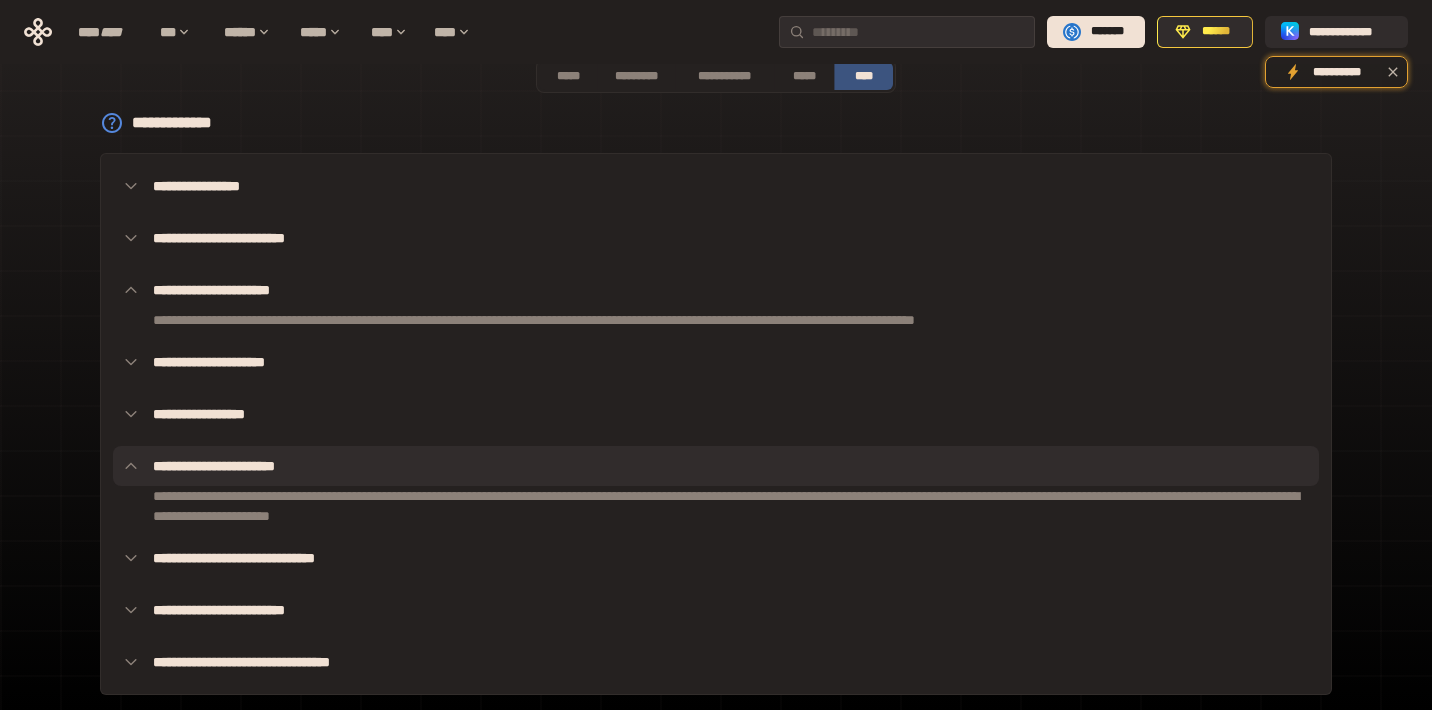 scroll, scrollTop: 111, scrollLeft: 0, axis: vertical 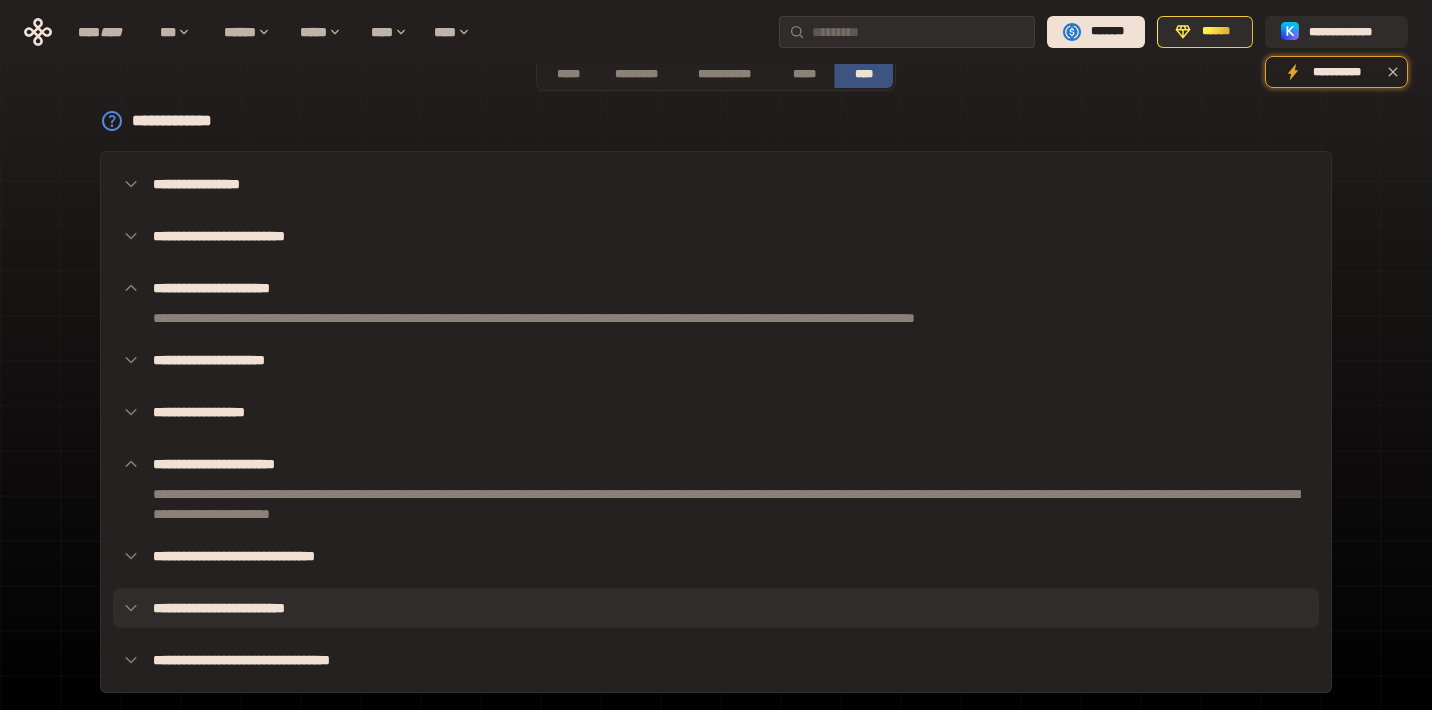 click on "**********" at bounding box center [716, 608] 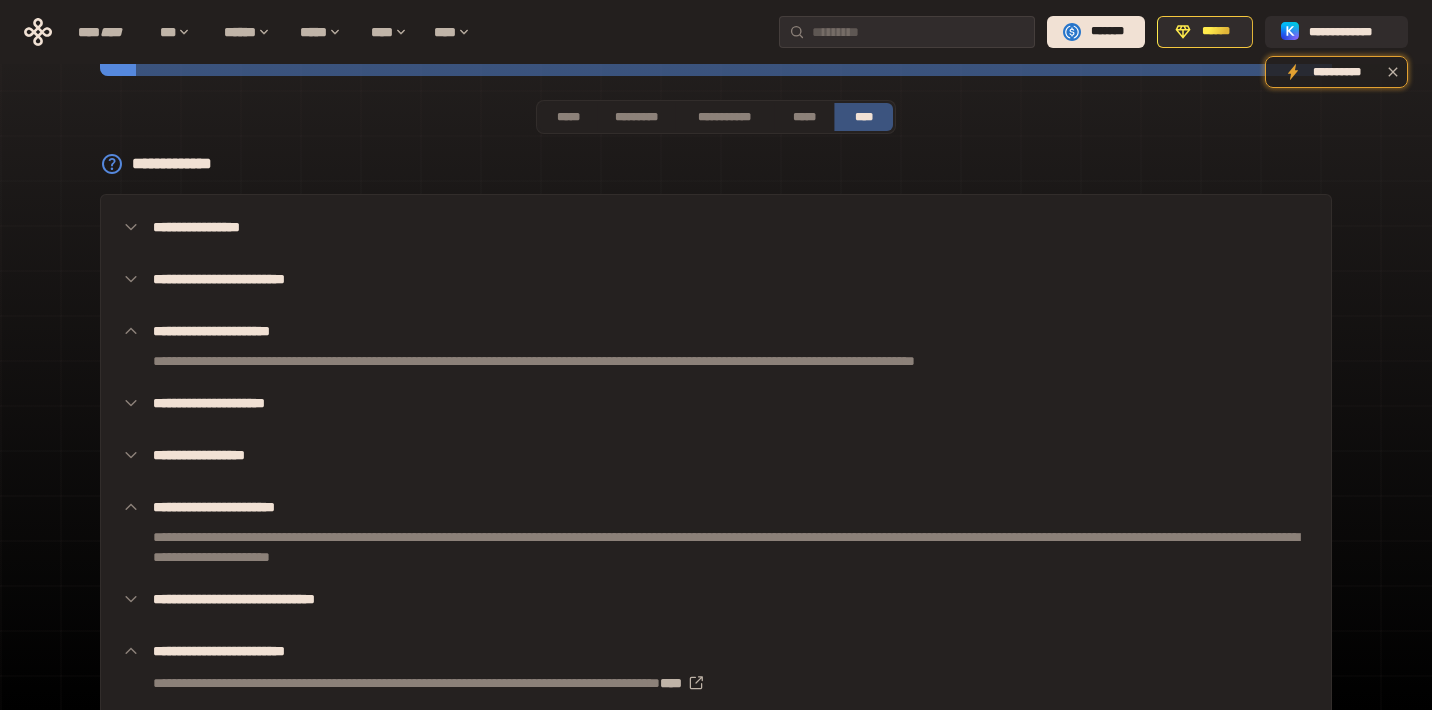 scroll, scrollTop: 2, scrollLeft: 0, axis: vertical 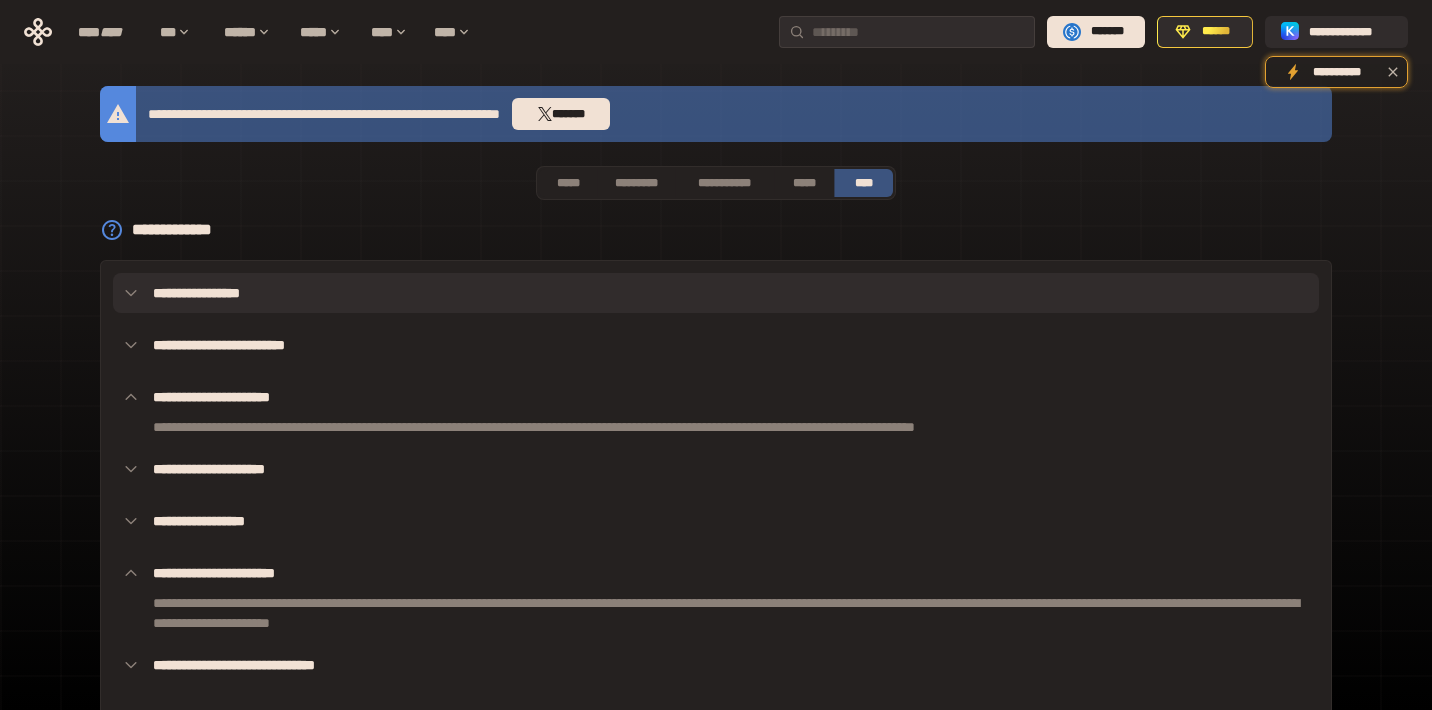 click on "**********" at bounding box center [716, 293] 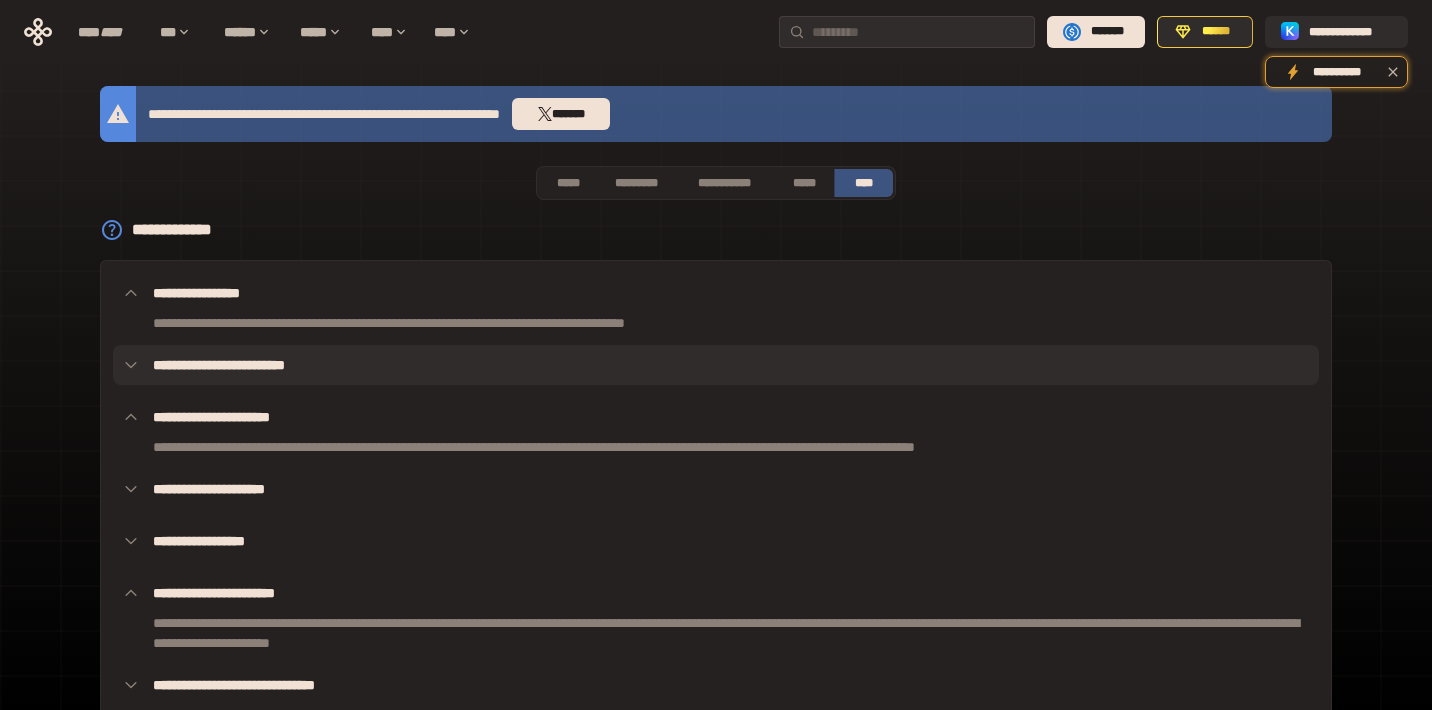 click on "**********" at bounding box center [716, 365] 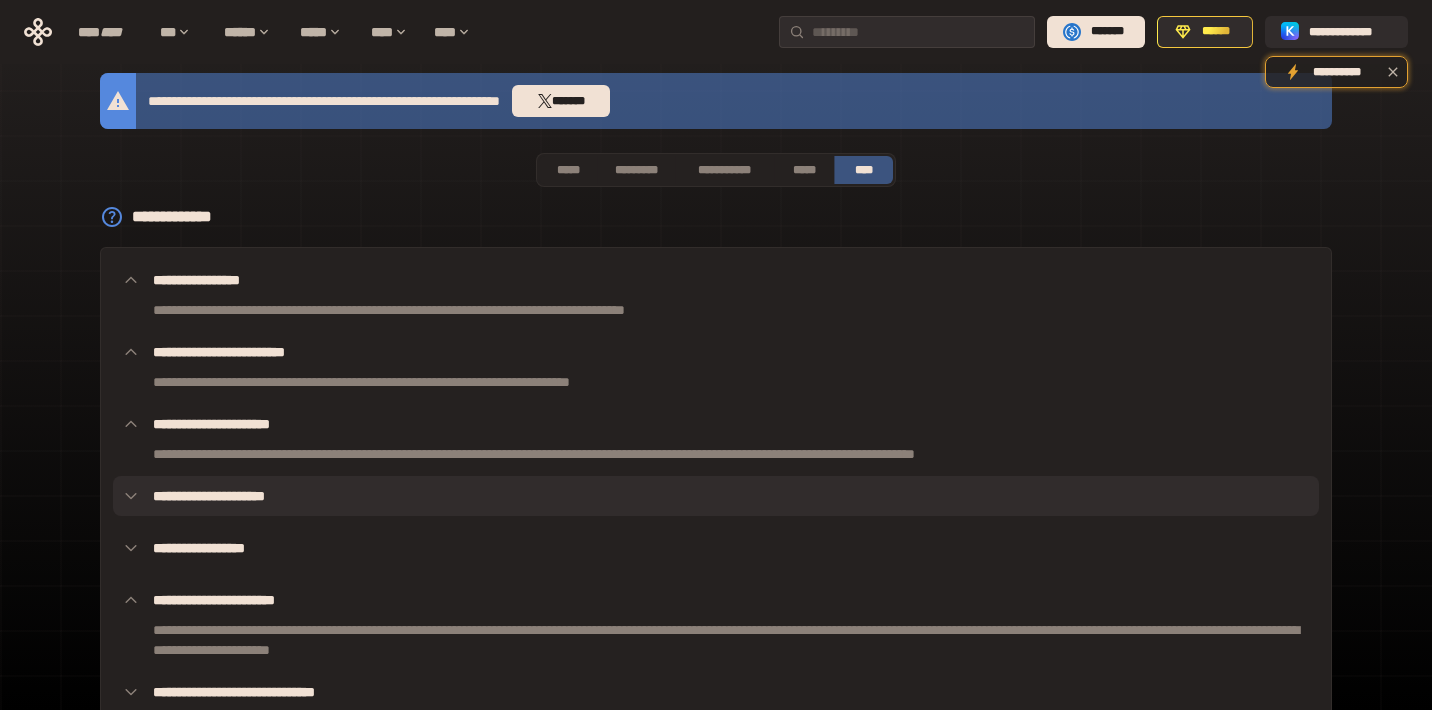 scroll, scrollTop: 21, scrollLeft: 0, axis: vertical 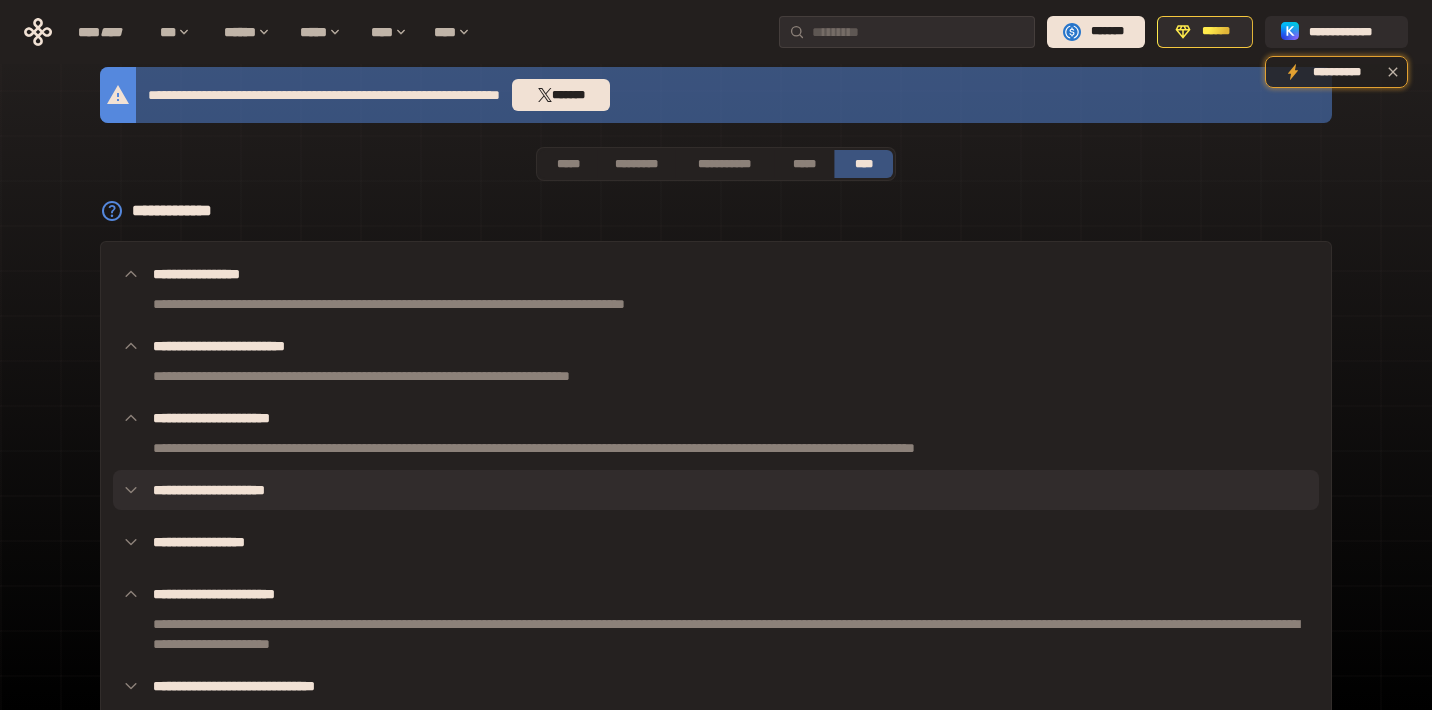 click on "**********" at bounding box center (716, 490) 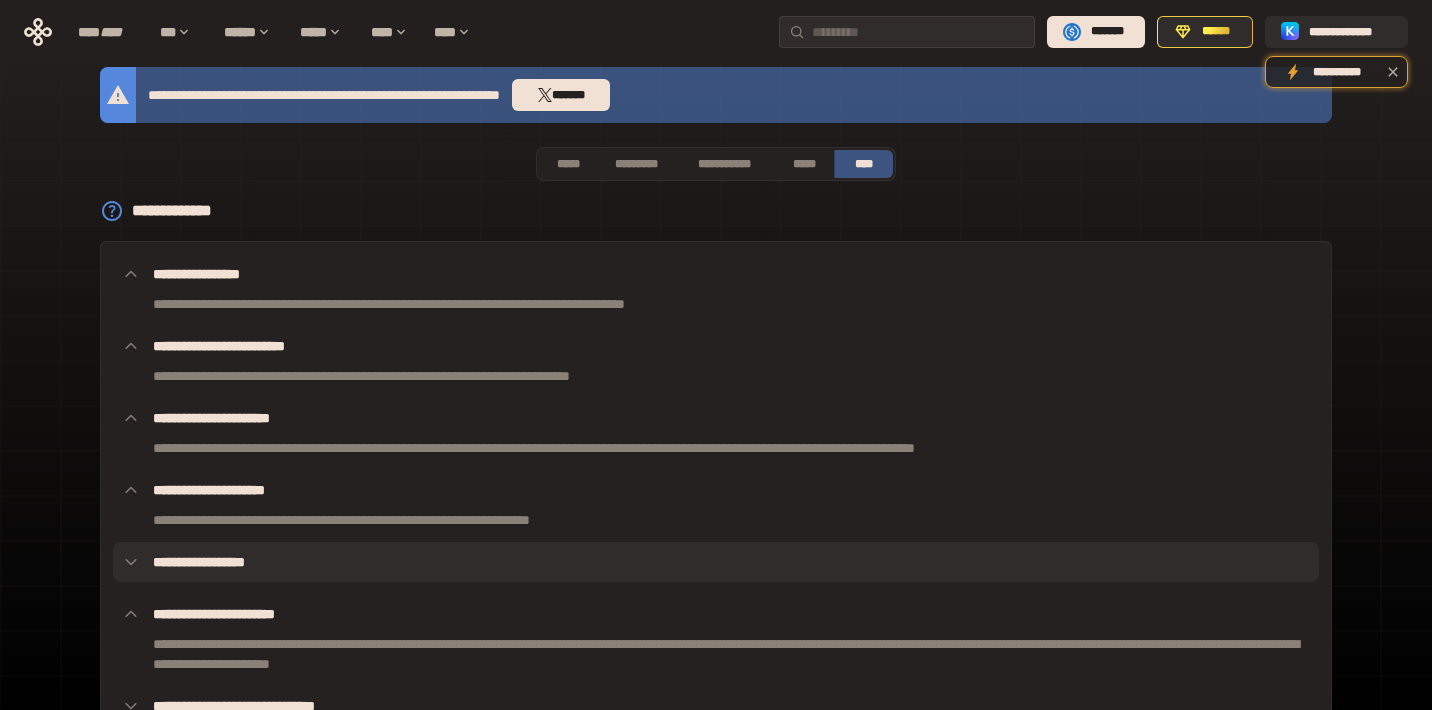 click on "**********" at bounding box center [716, 562] 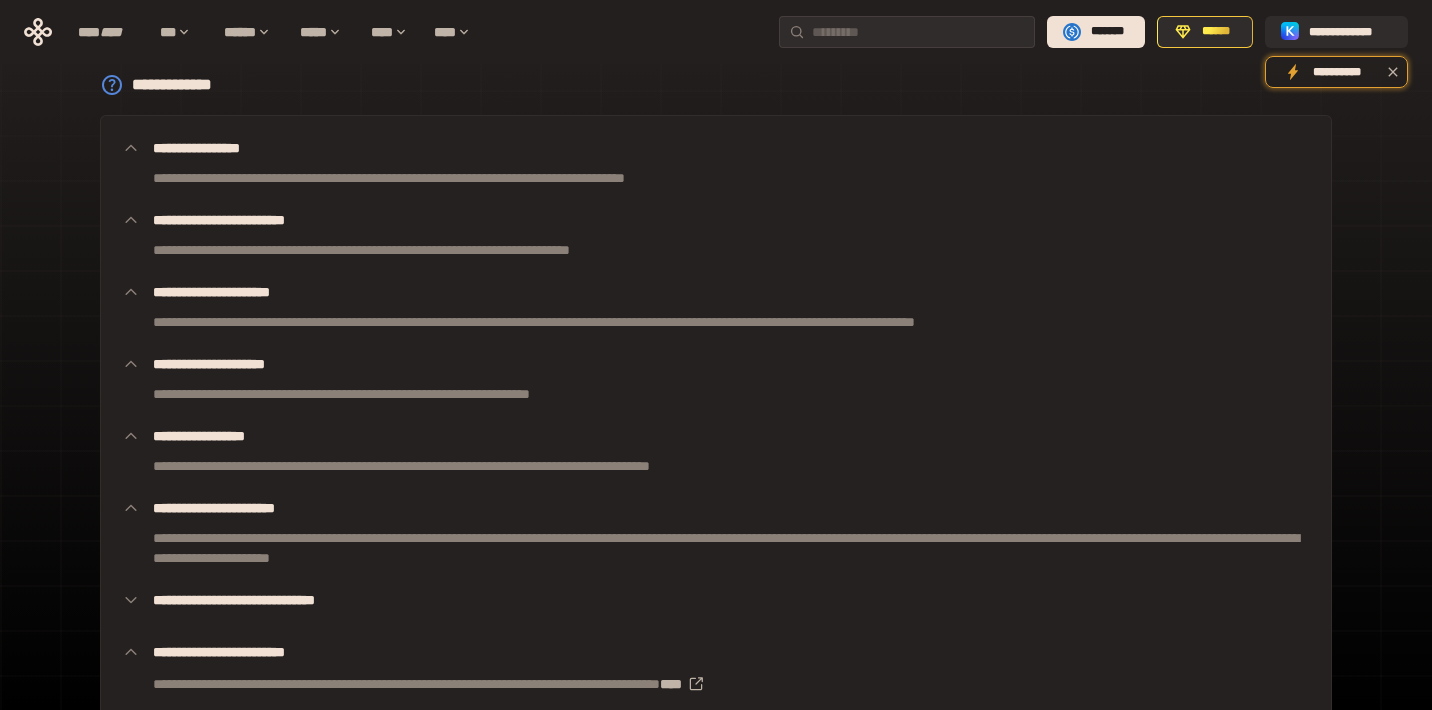 scroll, scrollTop: 153, scrollLeft: 0, axis: vertical 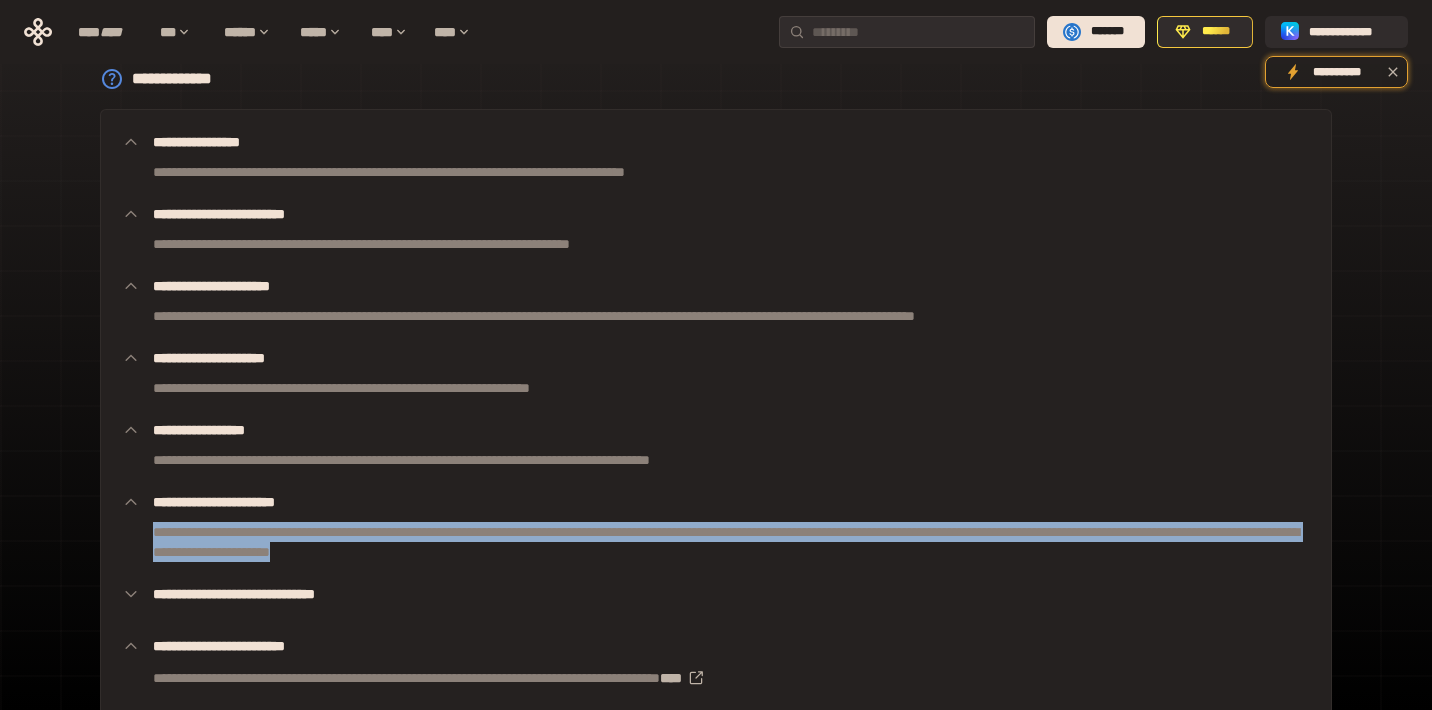 drag, startPoint x: 710, startPoint y: 547, endPoint x: 156, endPoint y: 540, distance: 554.04425 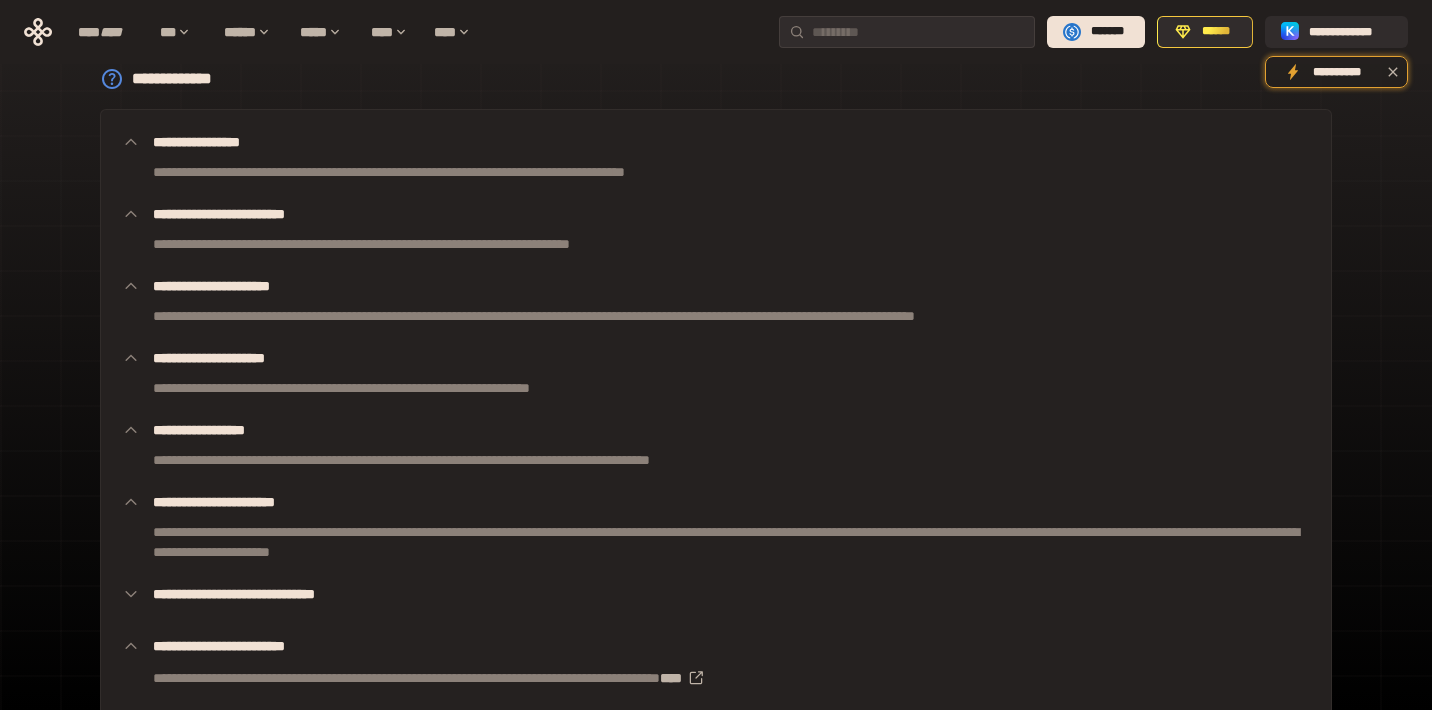 click on "**********" at bounding box center [716, 542] 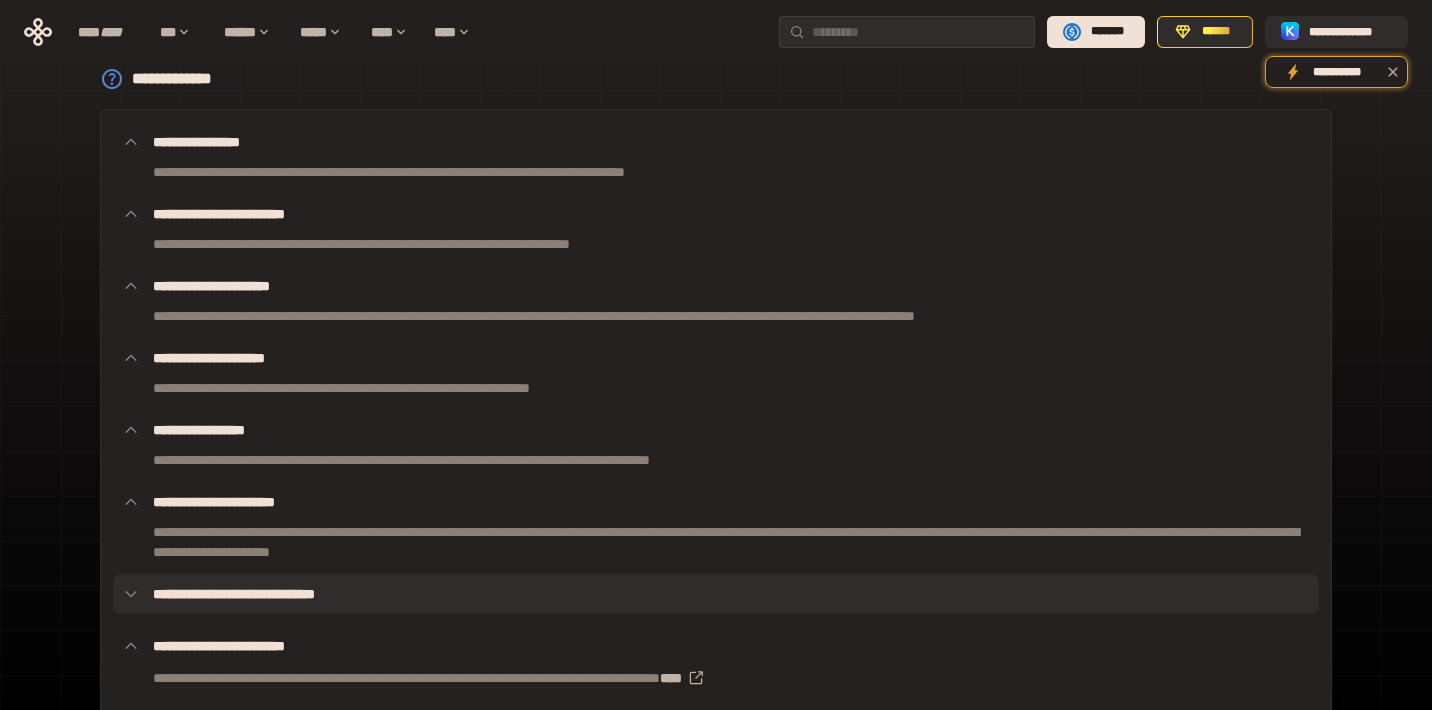 click on "**********" at bounding box center [716, 594] 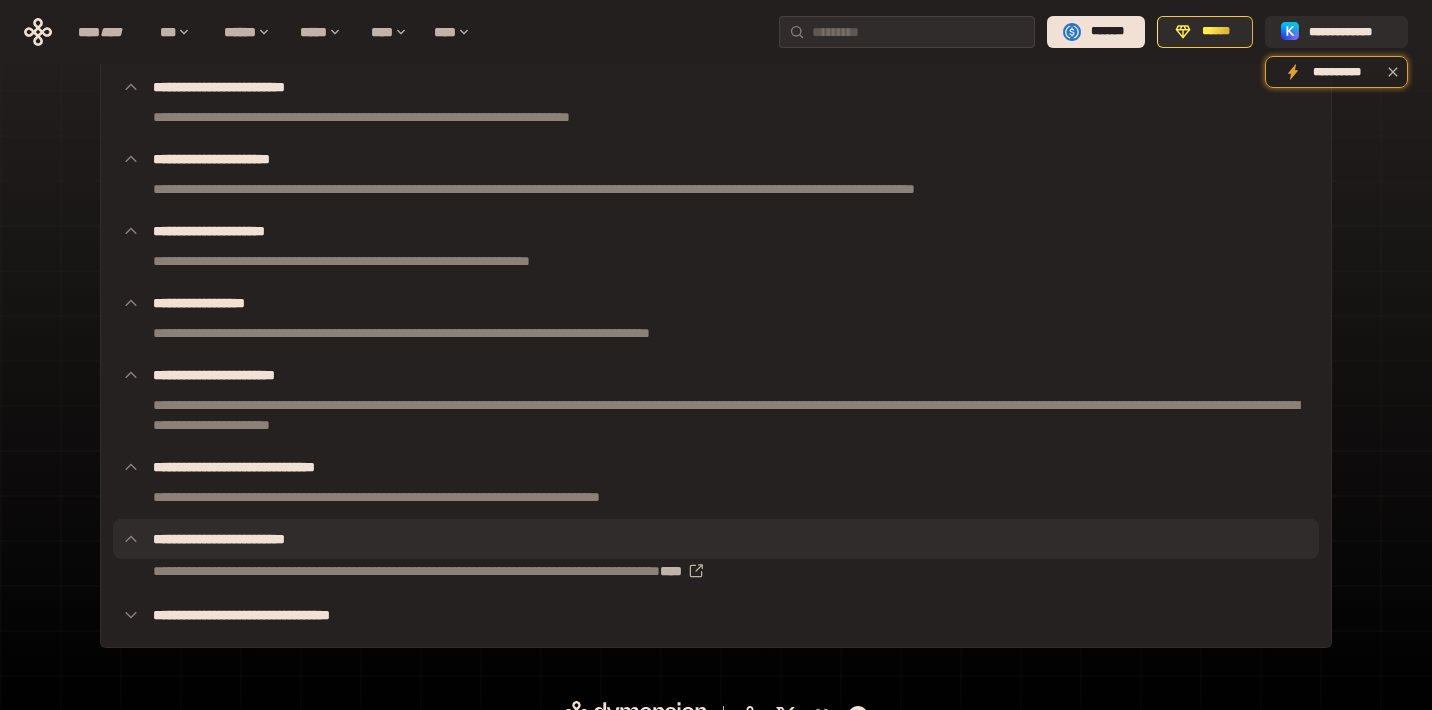 scroll, scrollTop: 282, scrollLeft: 0, axis: vertical 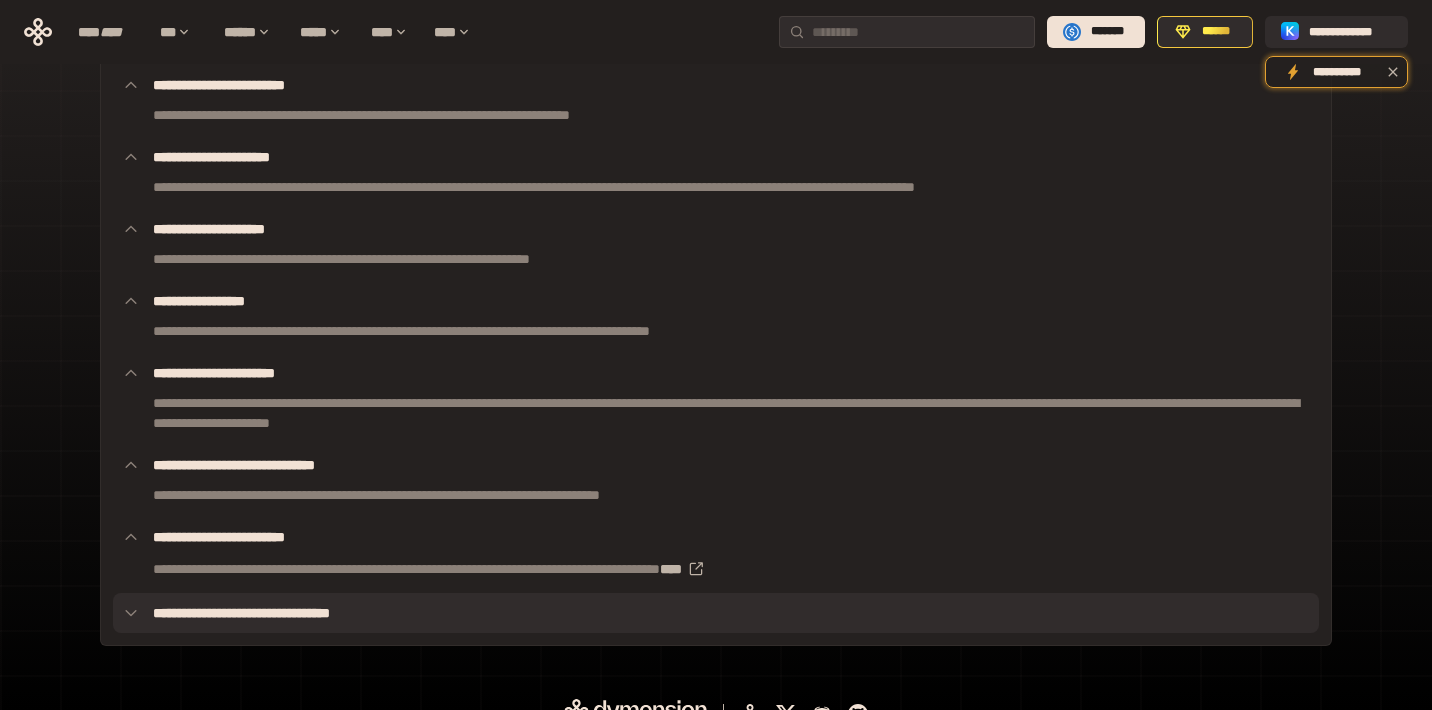 click on "**********" at bounding box center (716, 613) 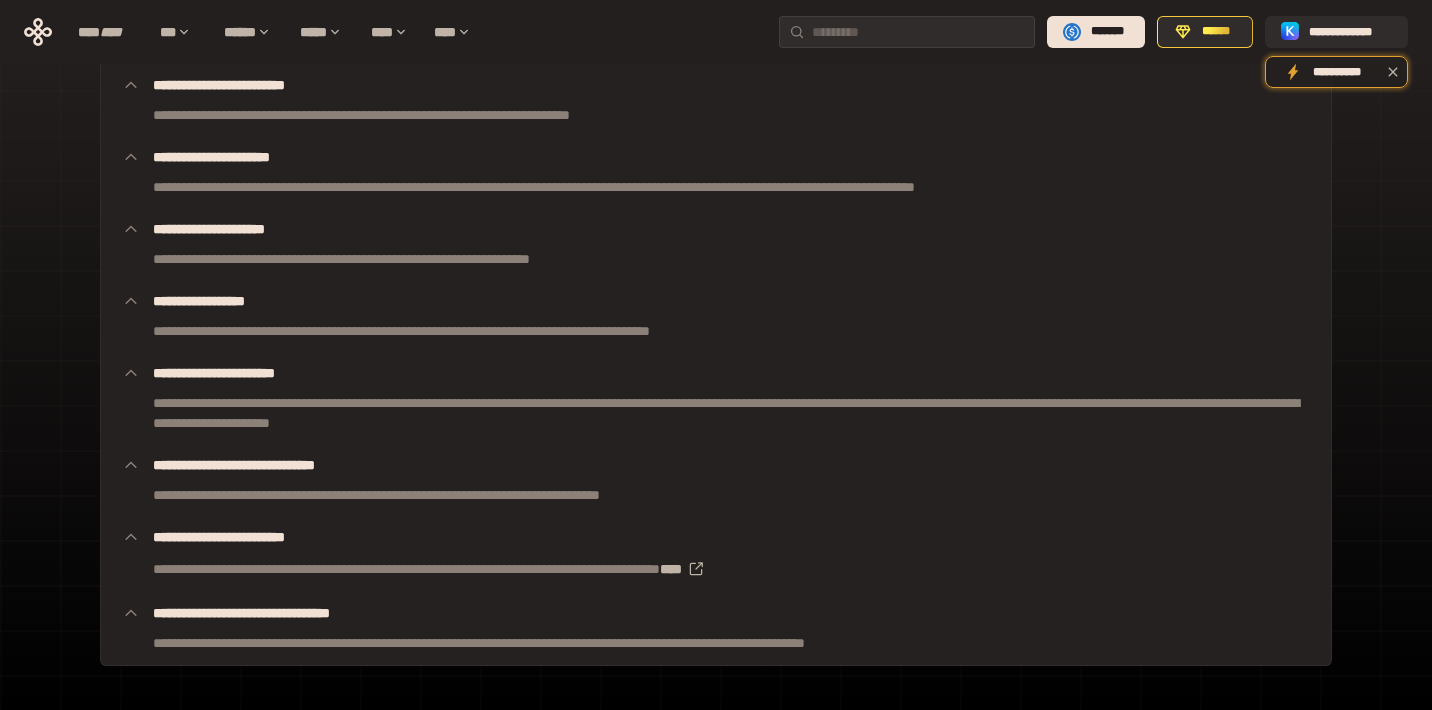 scroll, scrollTop: 0, scrollLeft: 0, axis: both 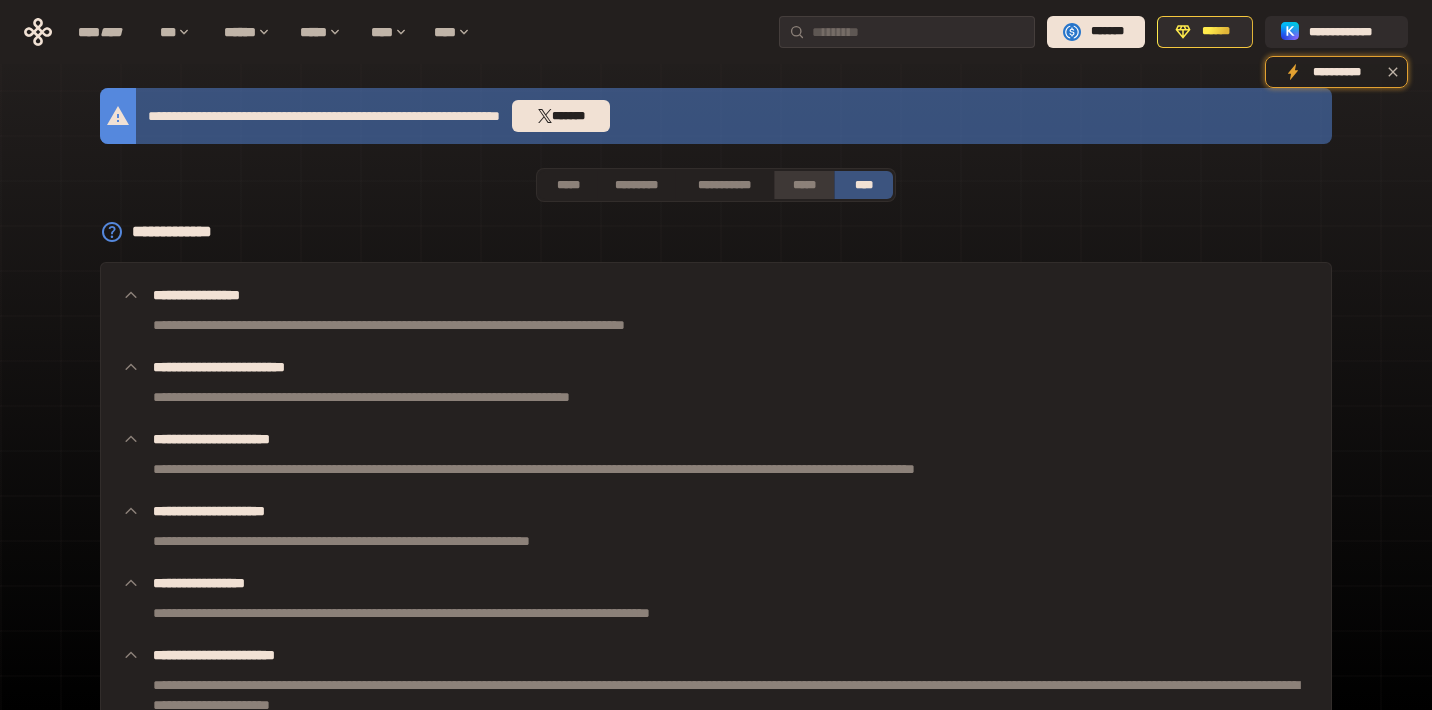 click on "*****" at bounding box center (803, 185) 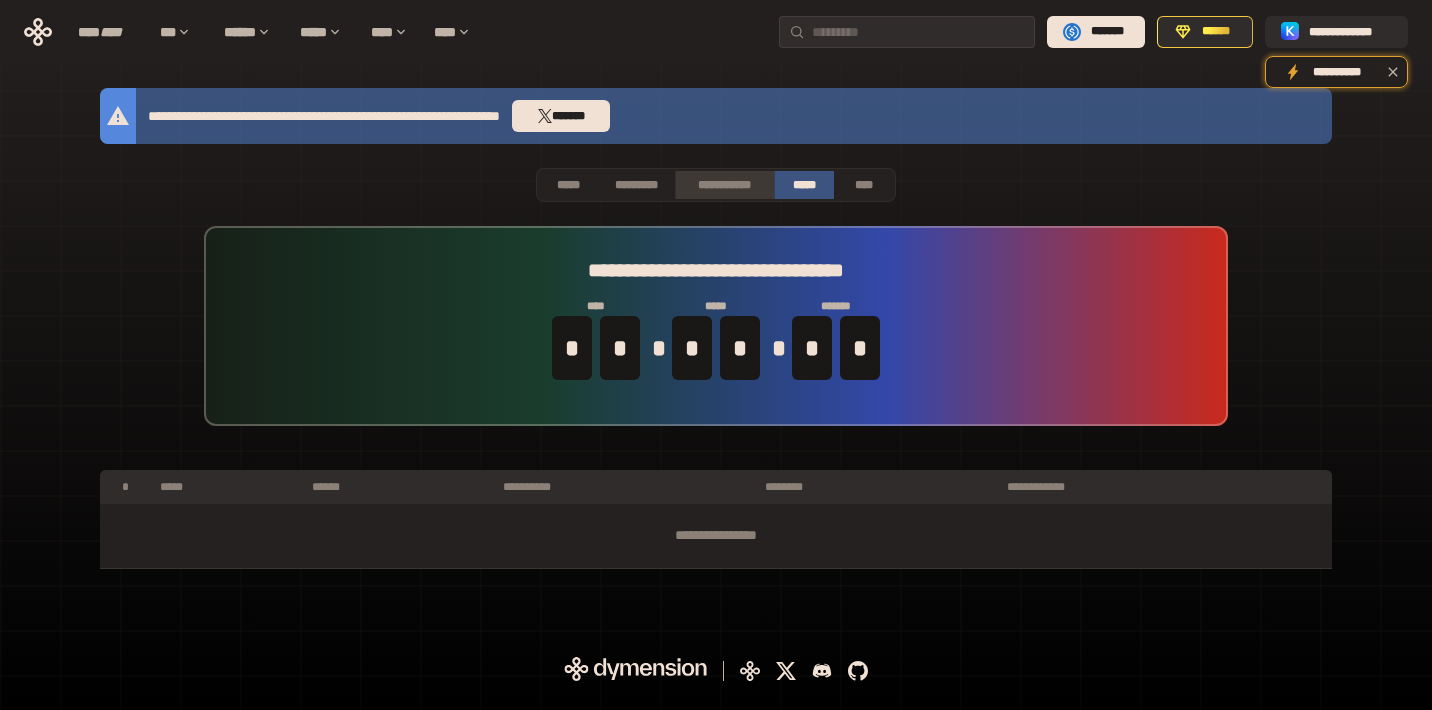 click on "**********" at bounding box center [724, 185] 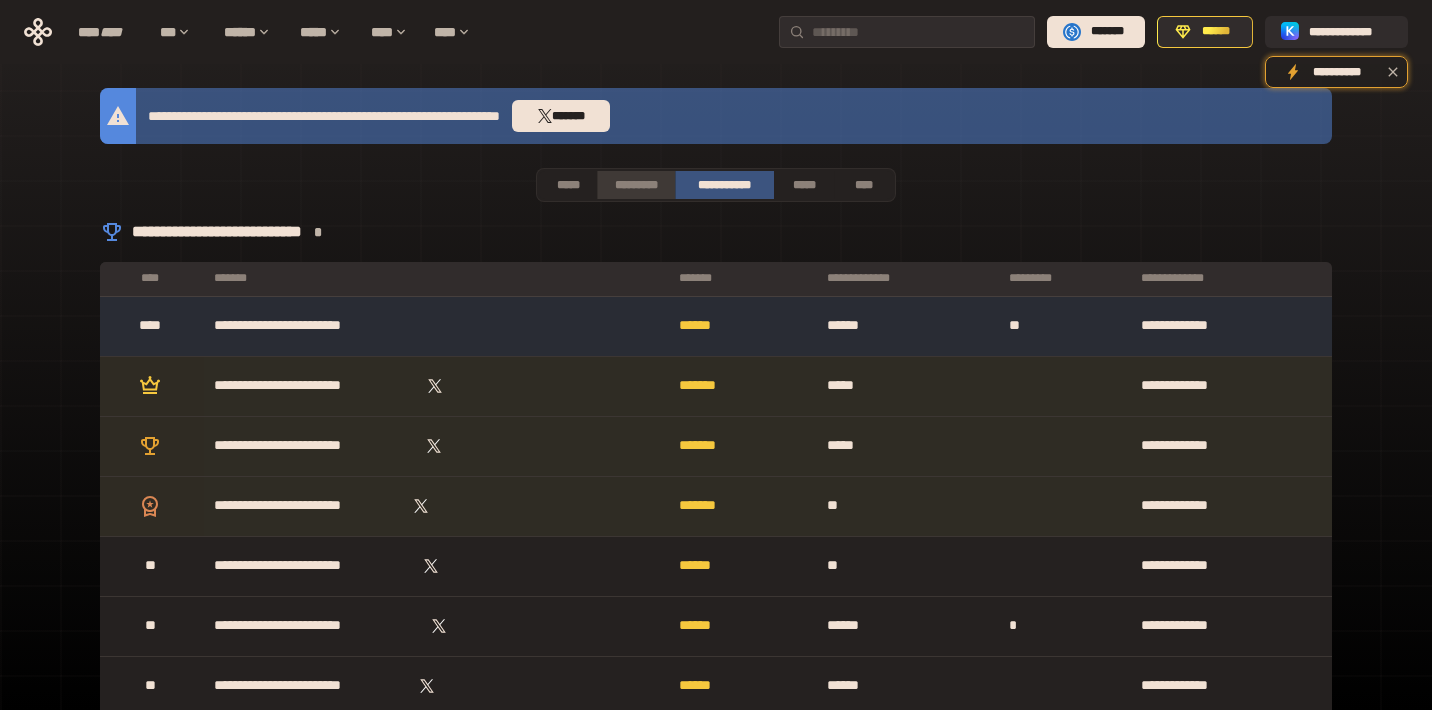 click on "*********" at bounding box center [635, 185] 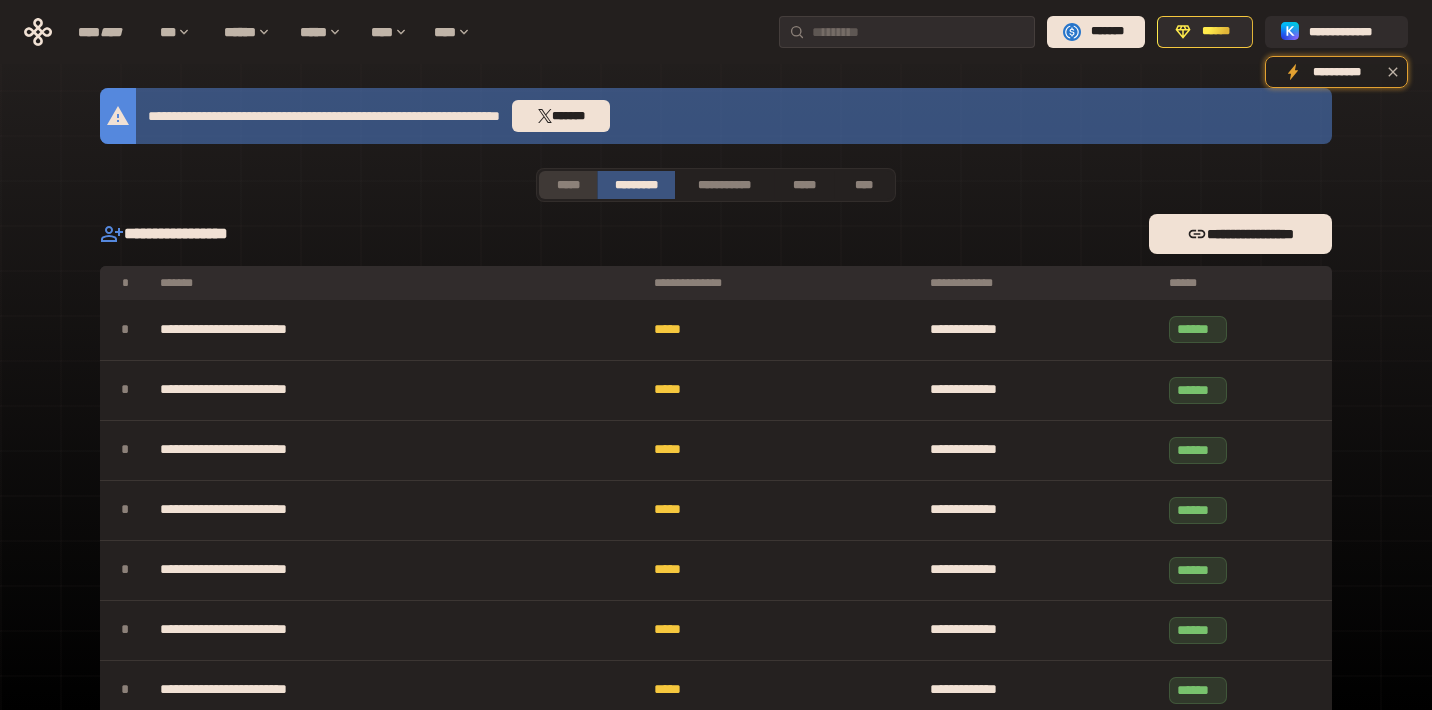 click on "*****" at bounding box center (568, 185) 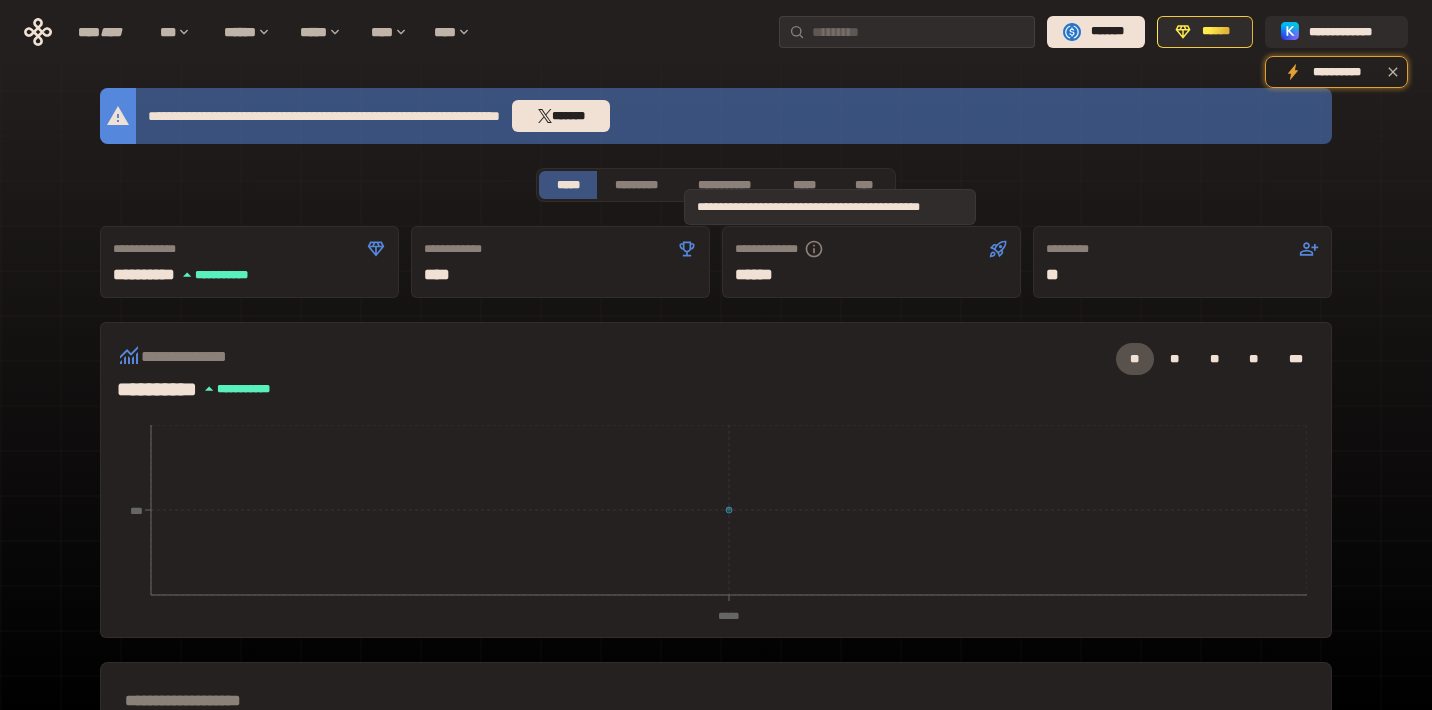 click 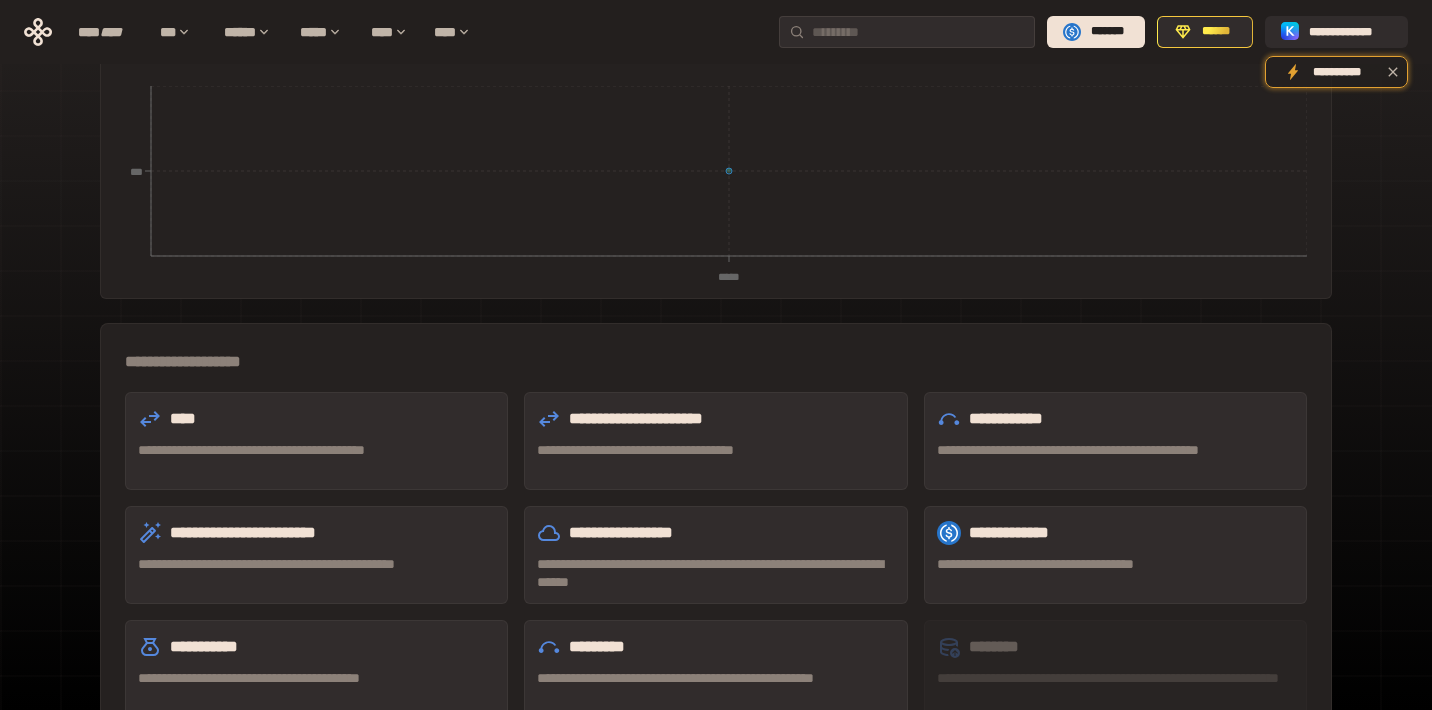 scroll, scrollTop: 341, scrollLeft: 0, axis: vertical 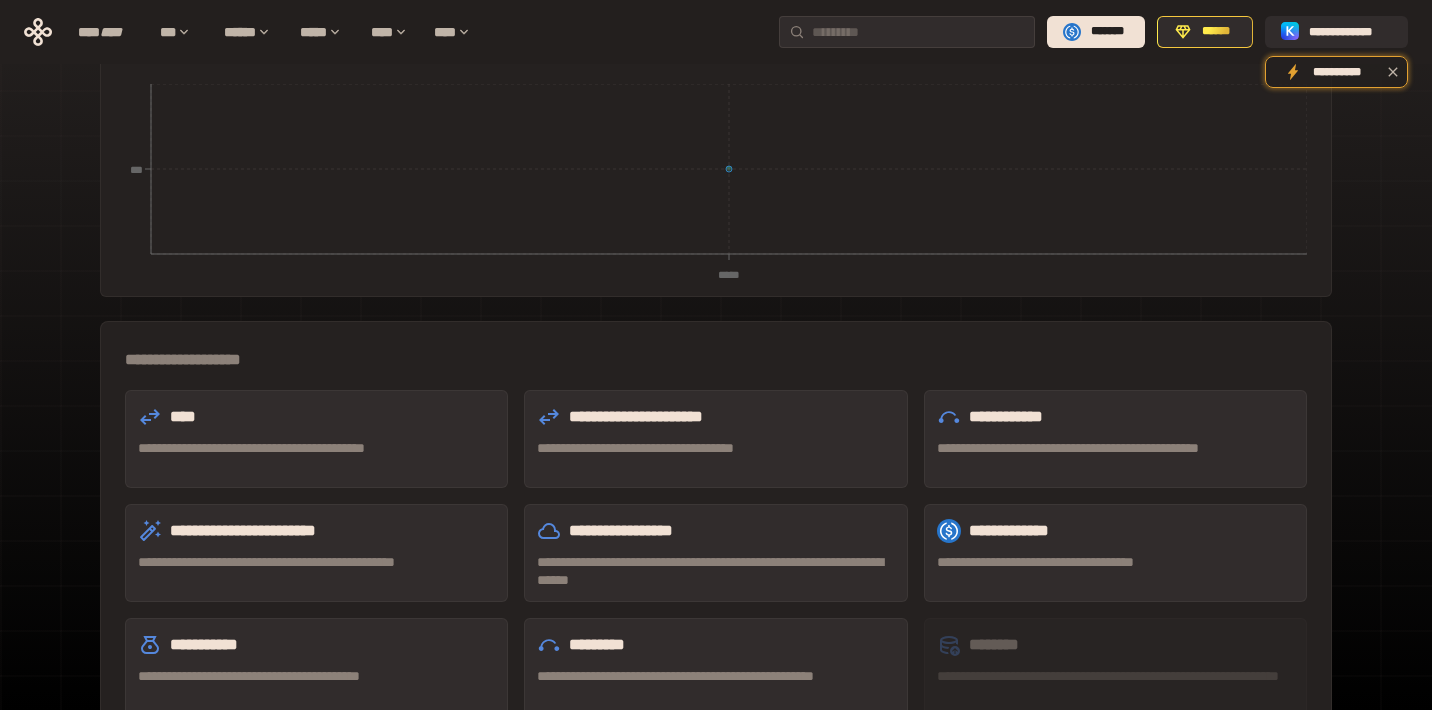 click on "**********" at bounding box center (316, 439) 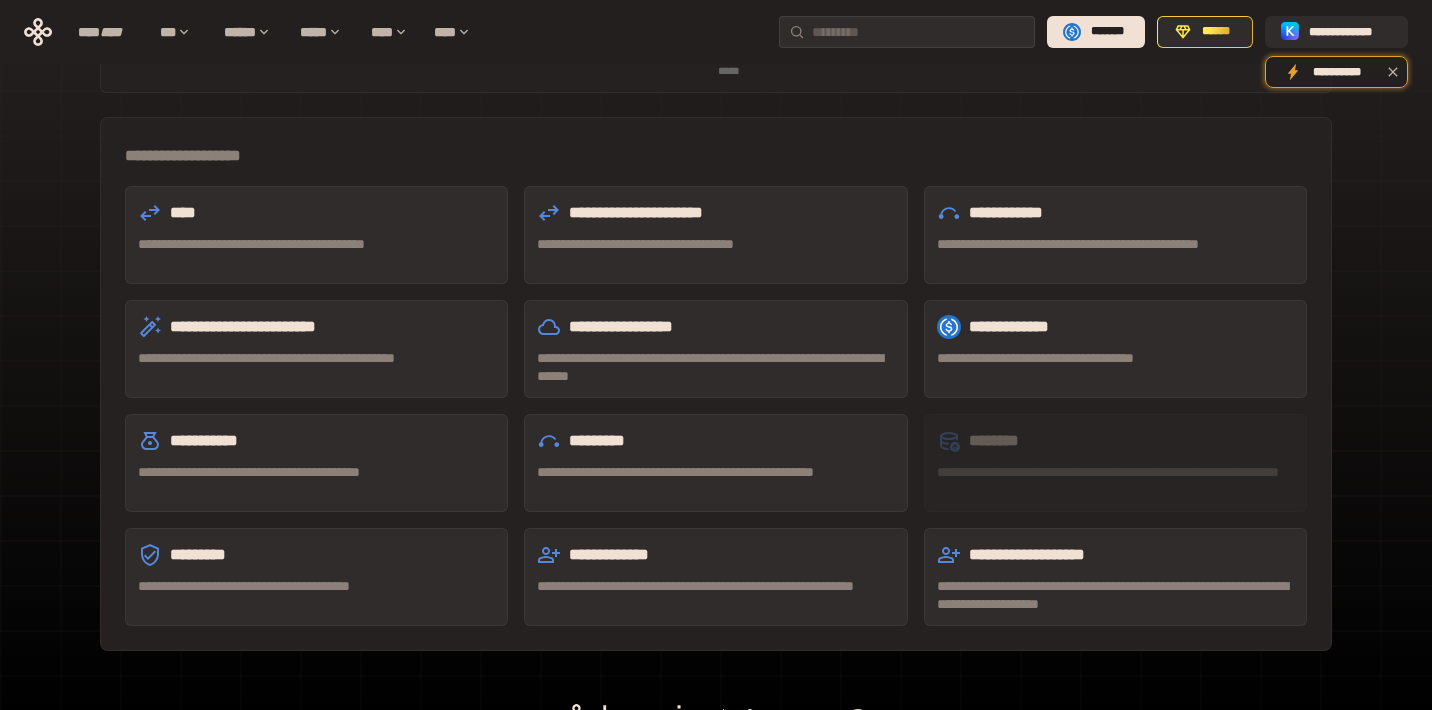 scroll, scrollTop: 566, scrollLeft: 0, axis: vertical 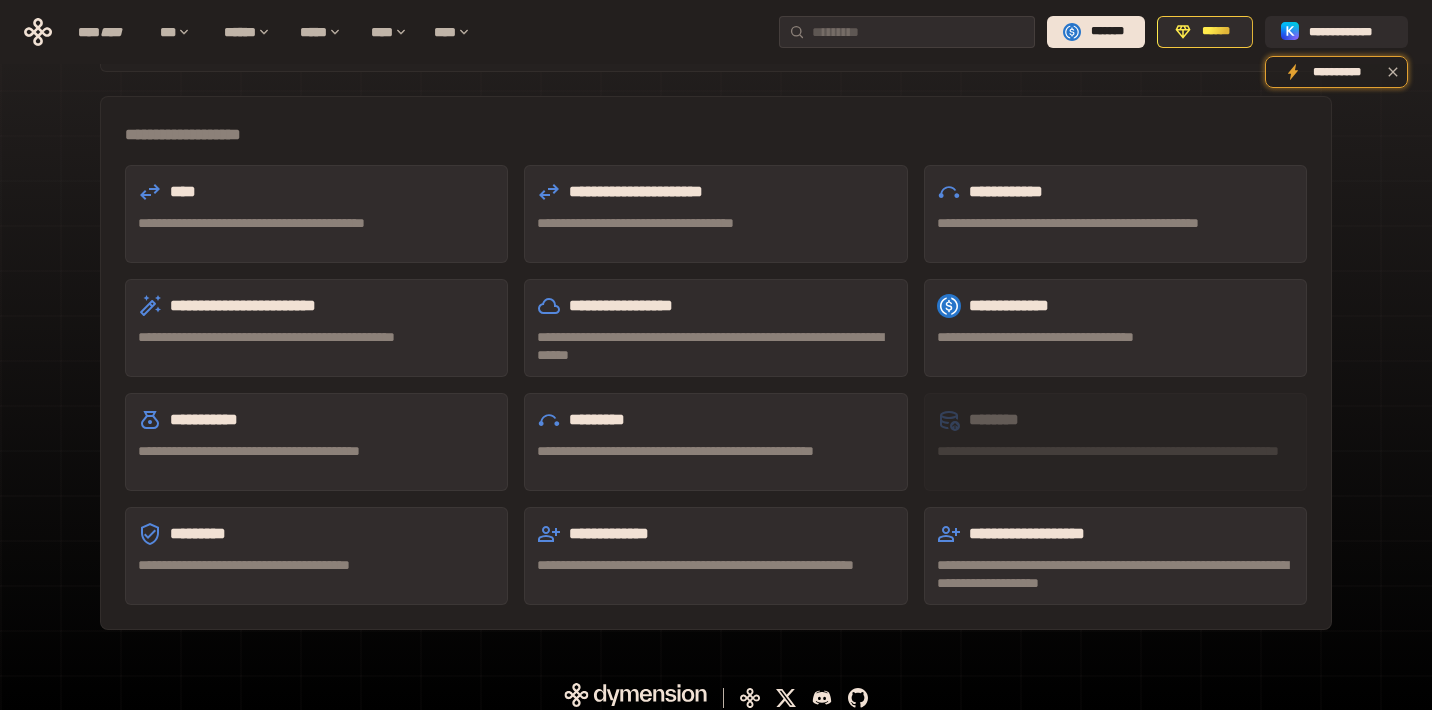 click on "**********" at bounding box center [316, 565] 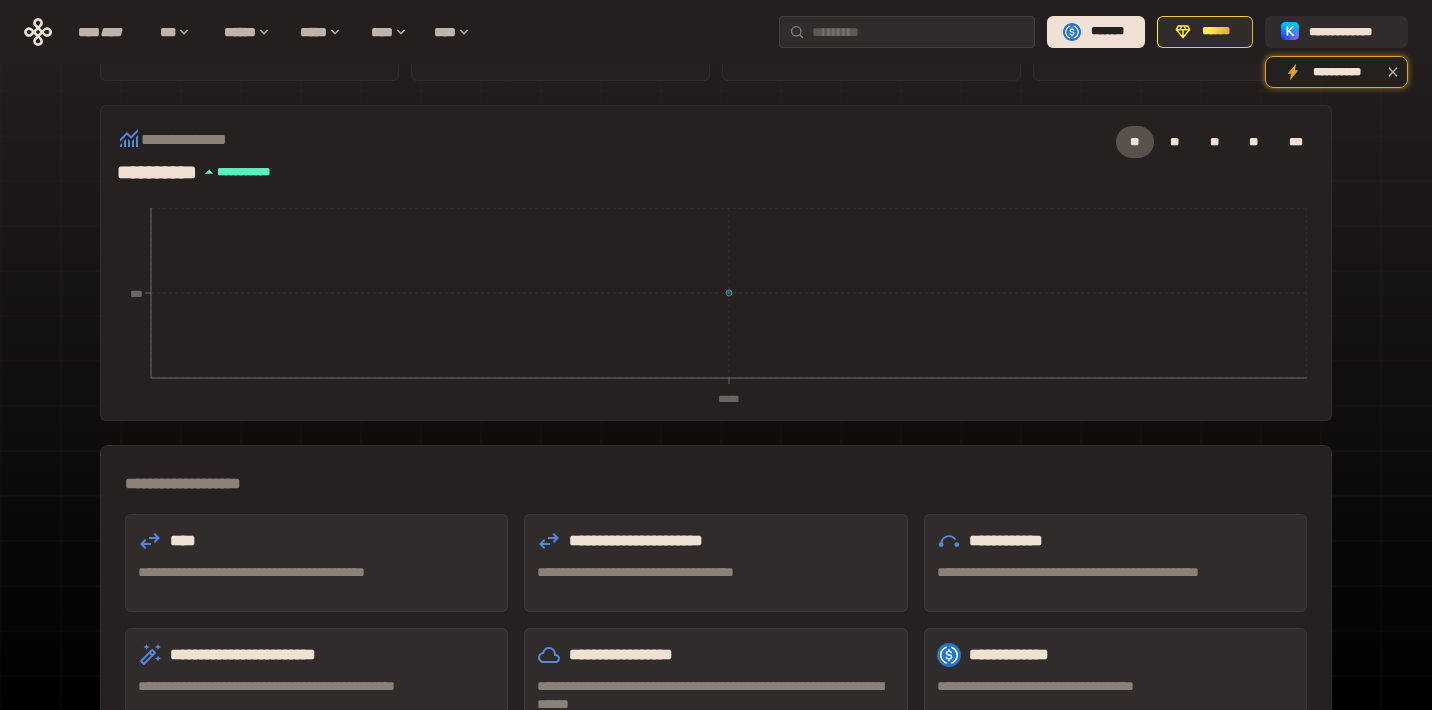 scroll, scrollTop: 238, scrollLeft: 0, axis: vertical 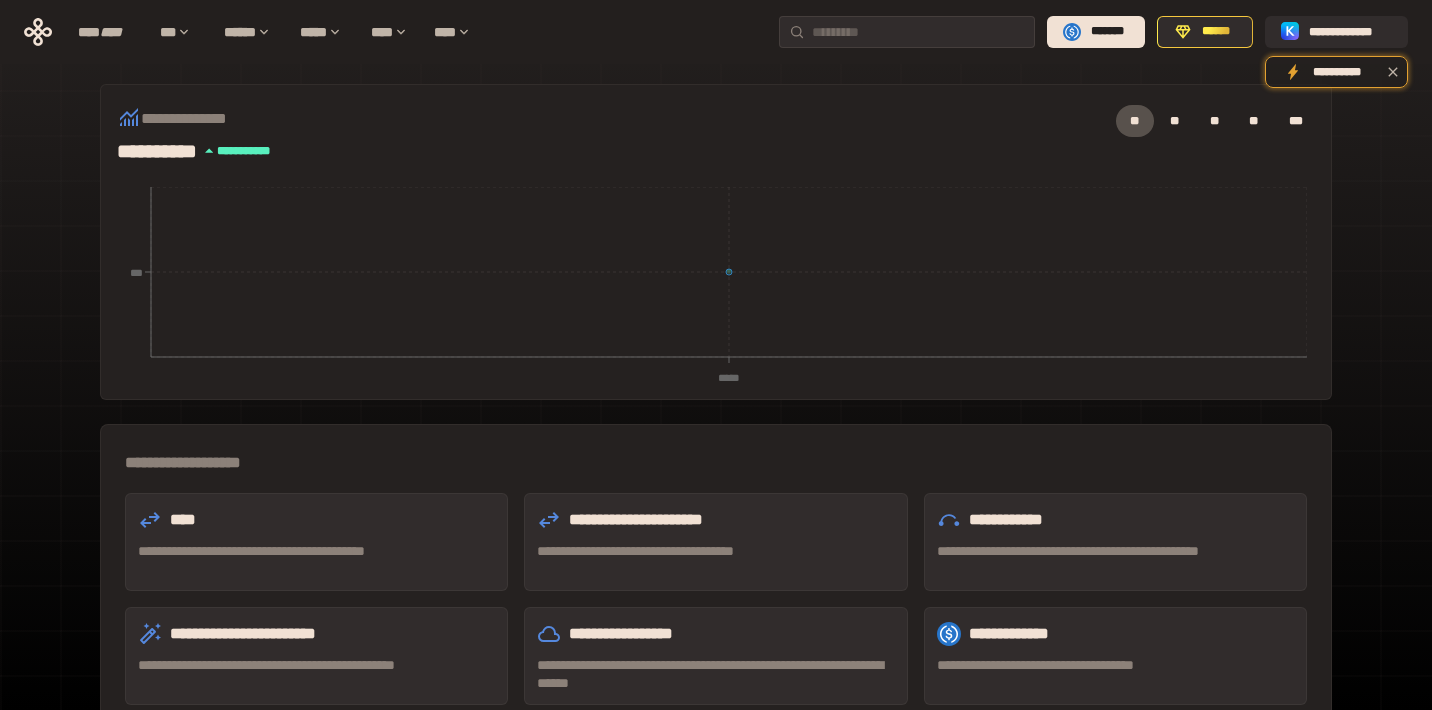 click on "**********" at bounding box center [715, 551] 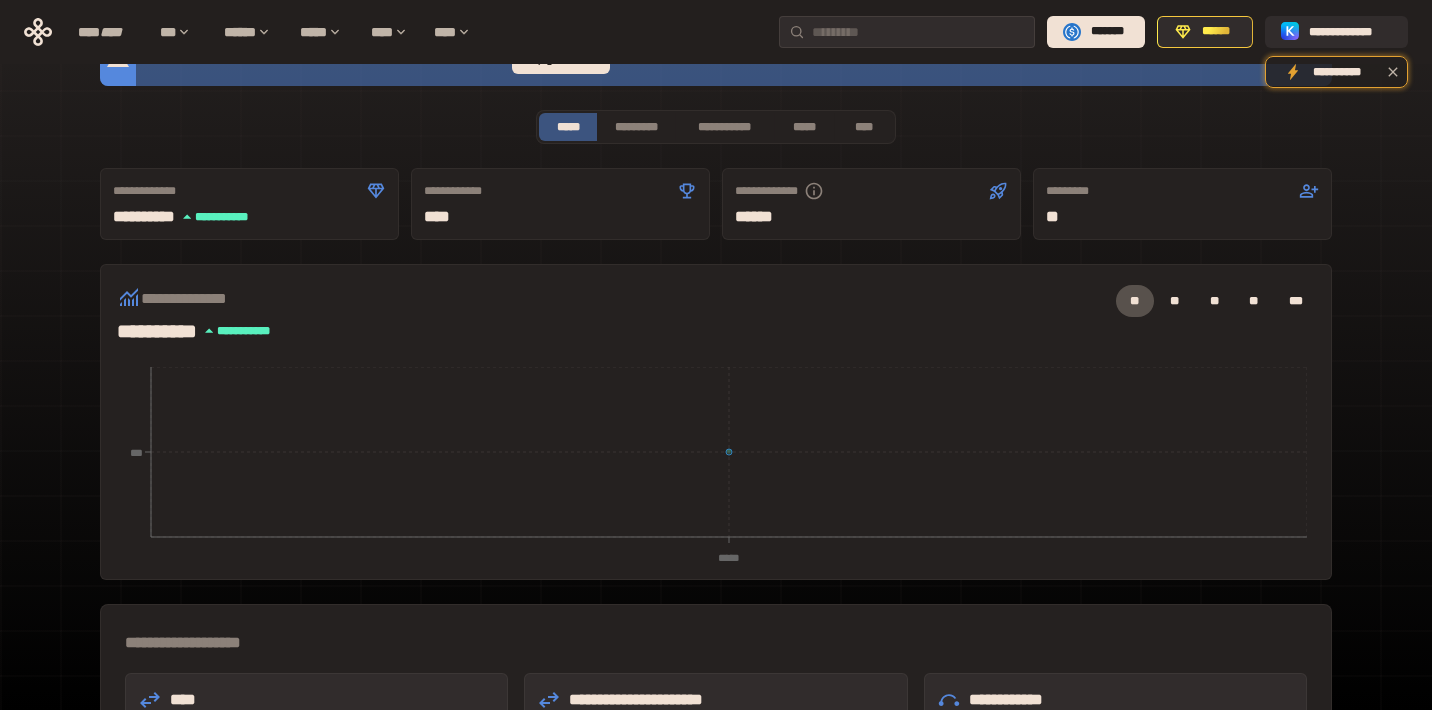 scroll, scrollTop: 36, scrollLeft: 0, axis: vertical 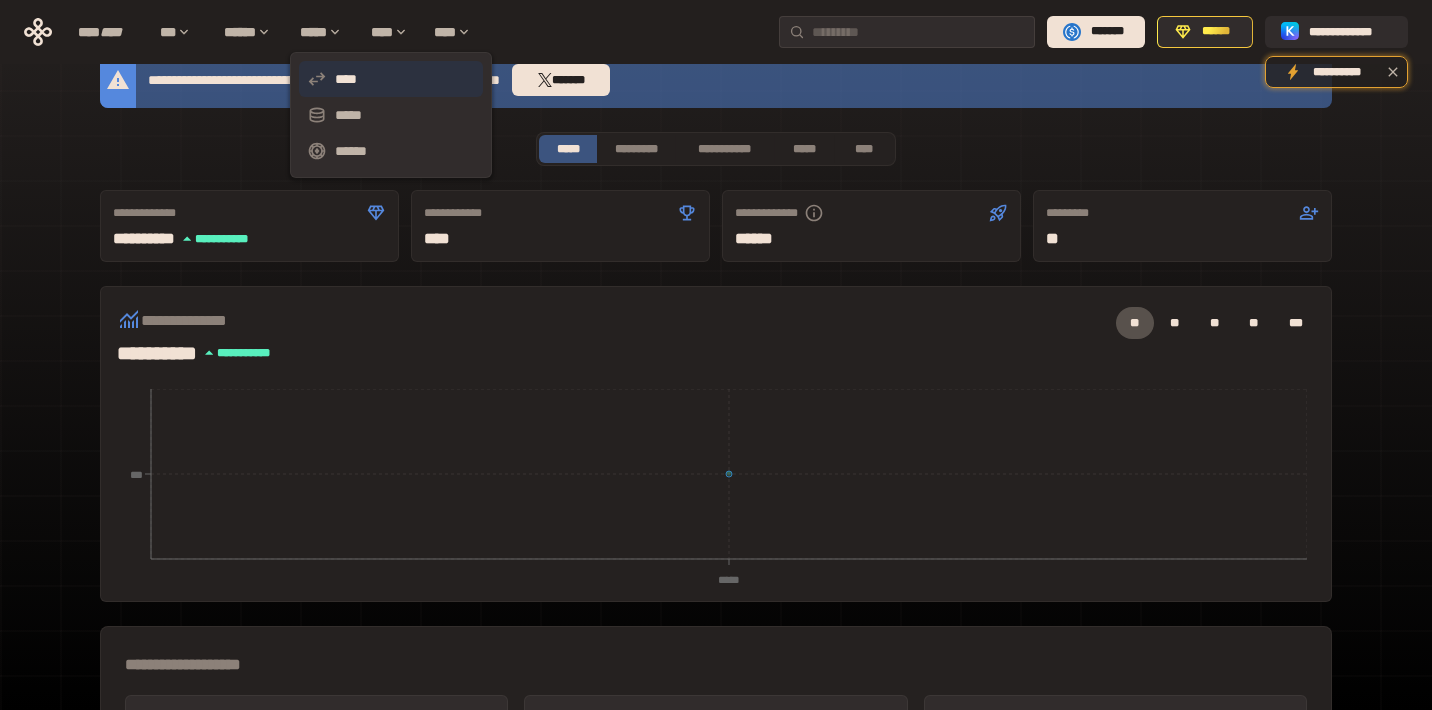 click on "****" at bounding box center [391, 79] 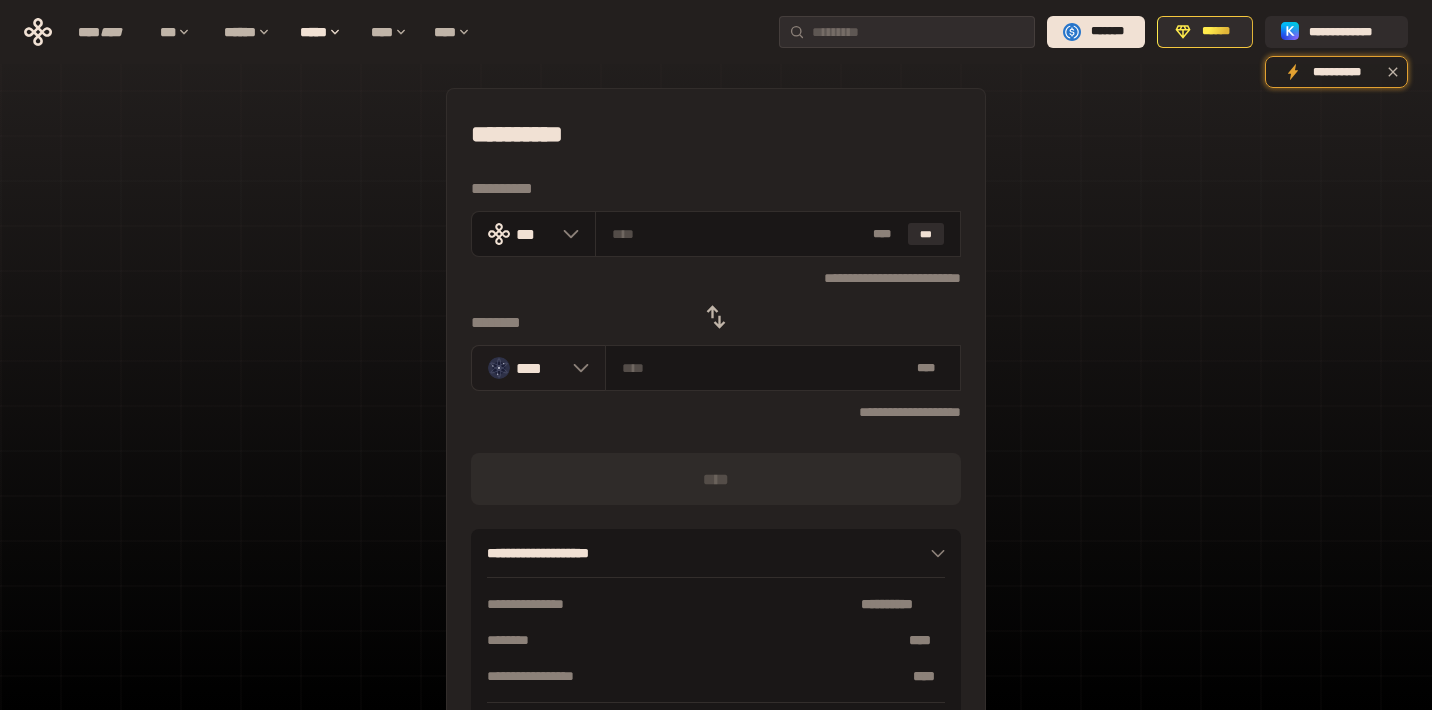 click on "****" at bounding box center (538, 368) 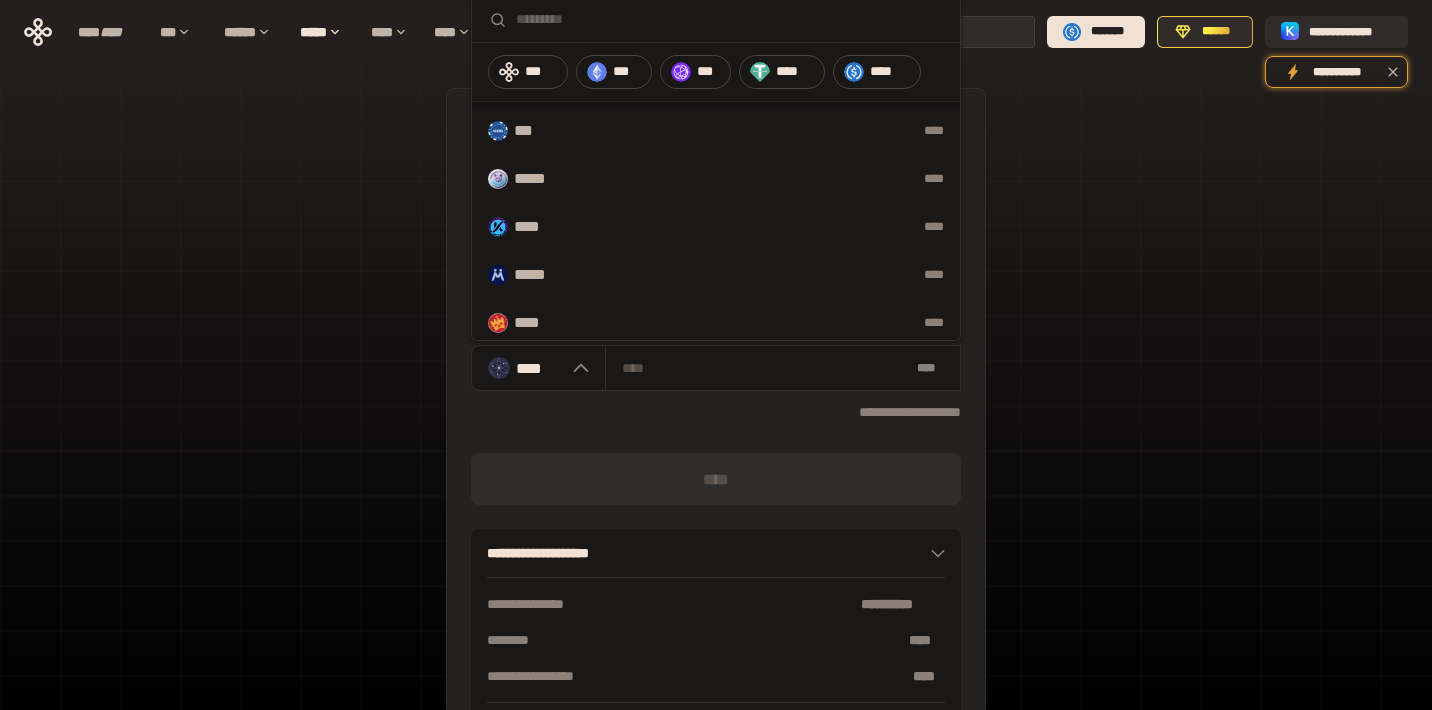 scroll, scrollTop: 527, scrollLeft: 0, axis: vertical 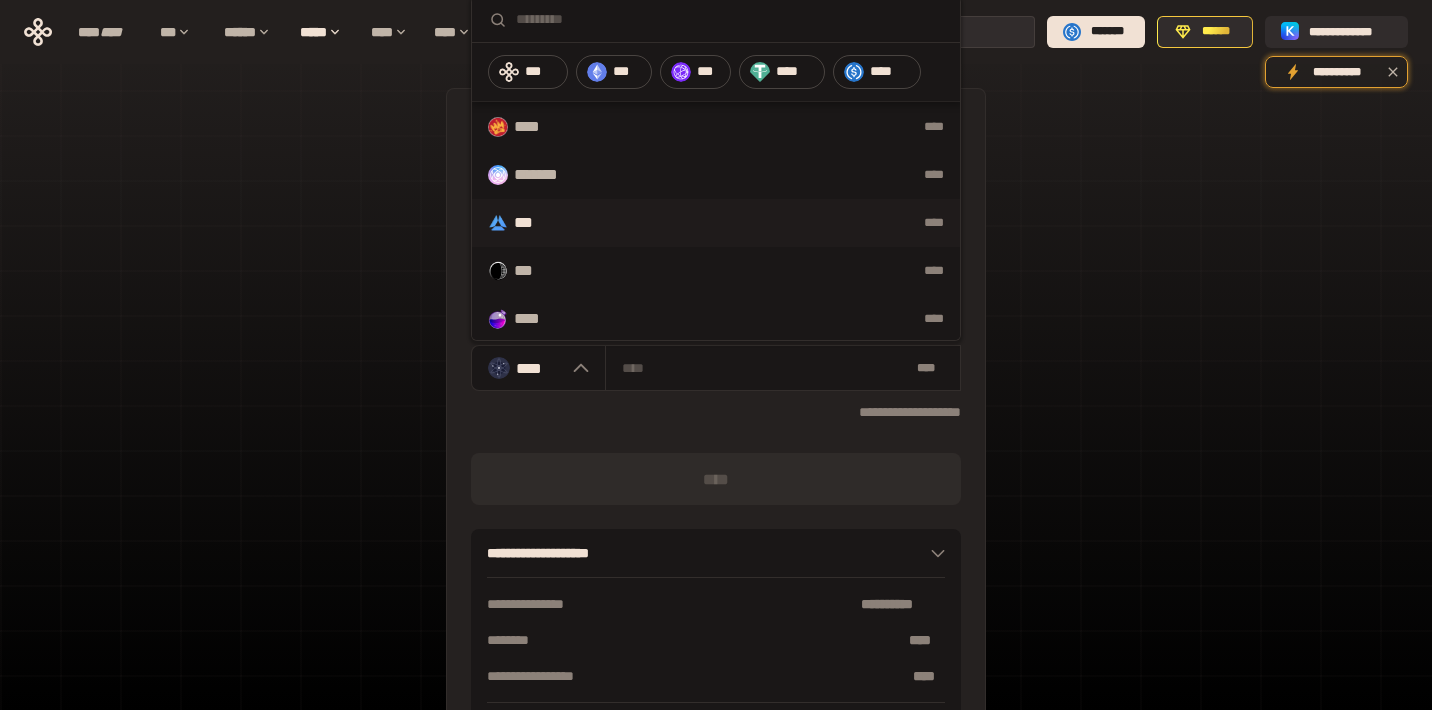click on "****" at bounding box center (756, 223) 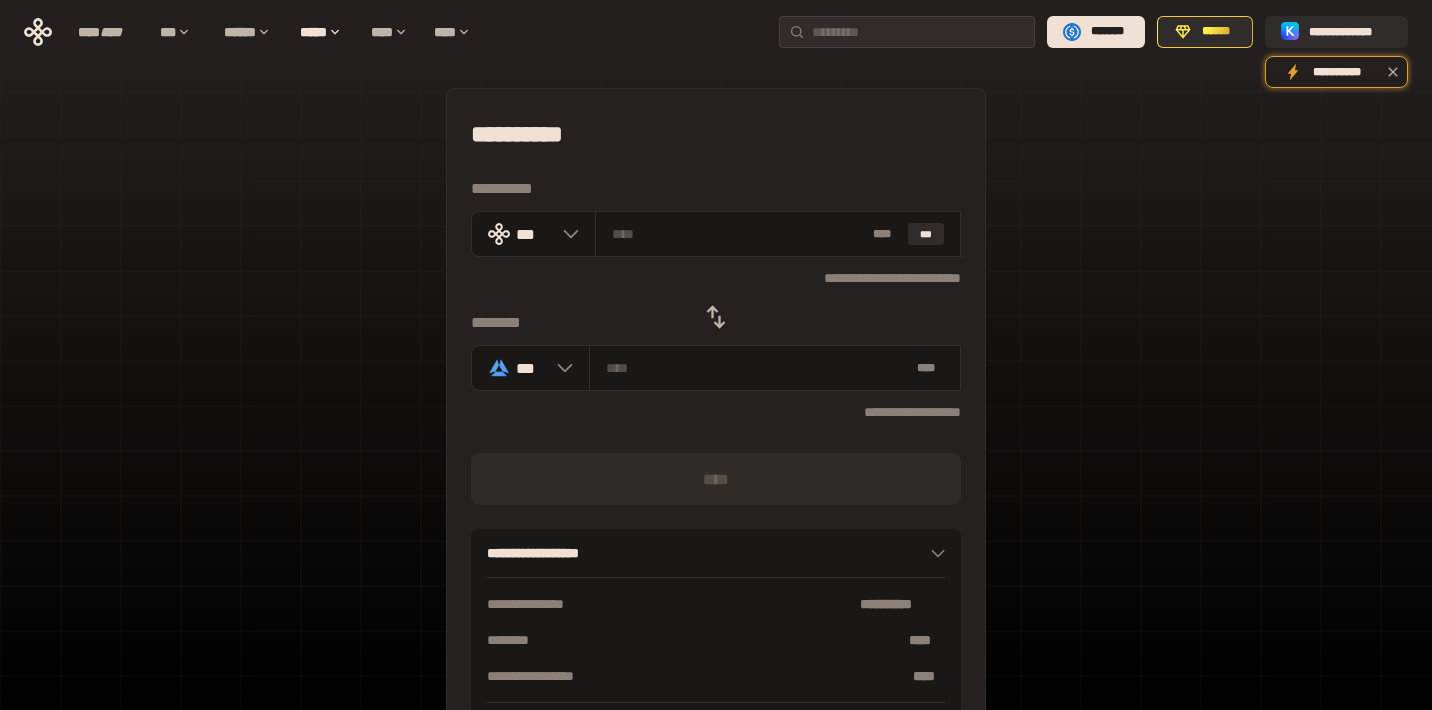 click 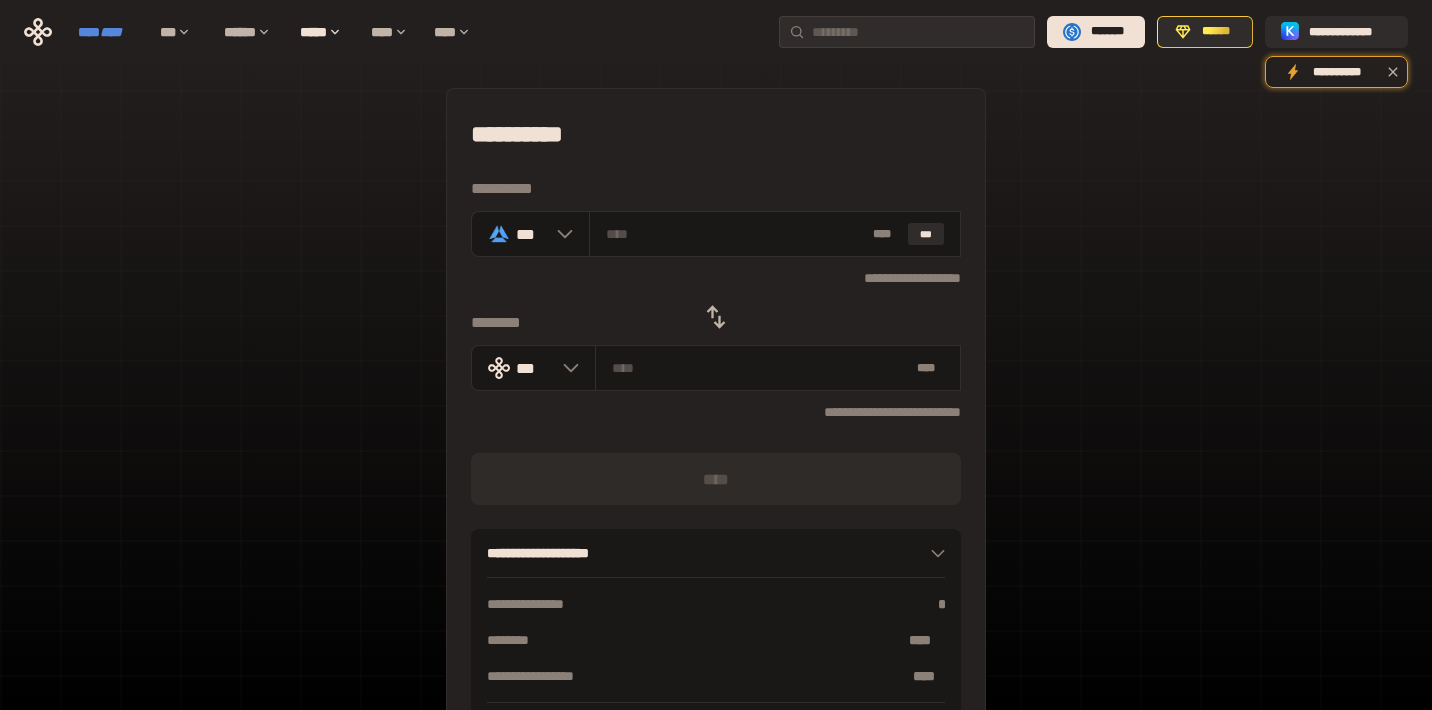 click on "****" at bounding box center [111, 32] 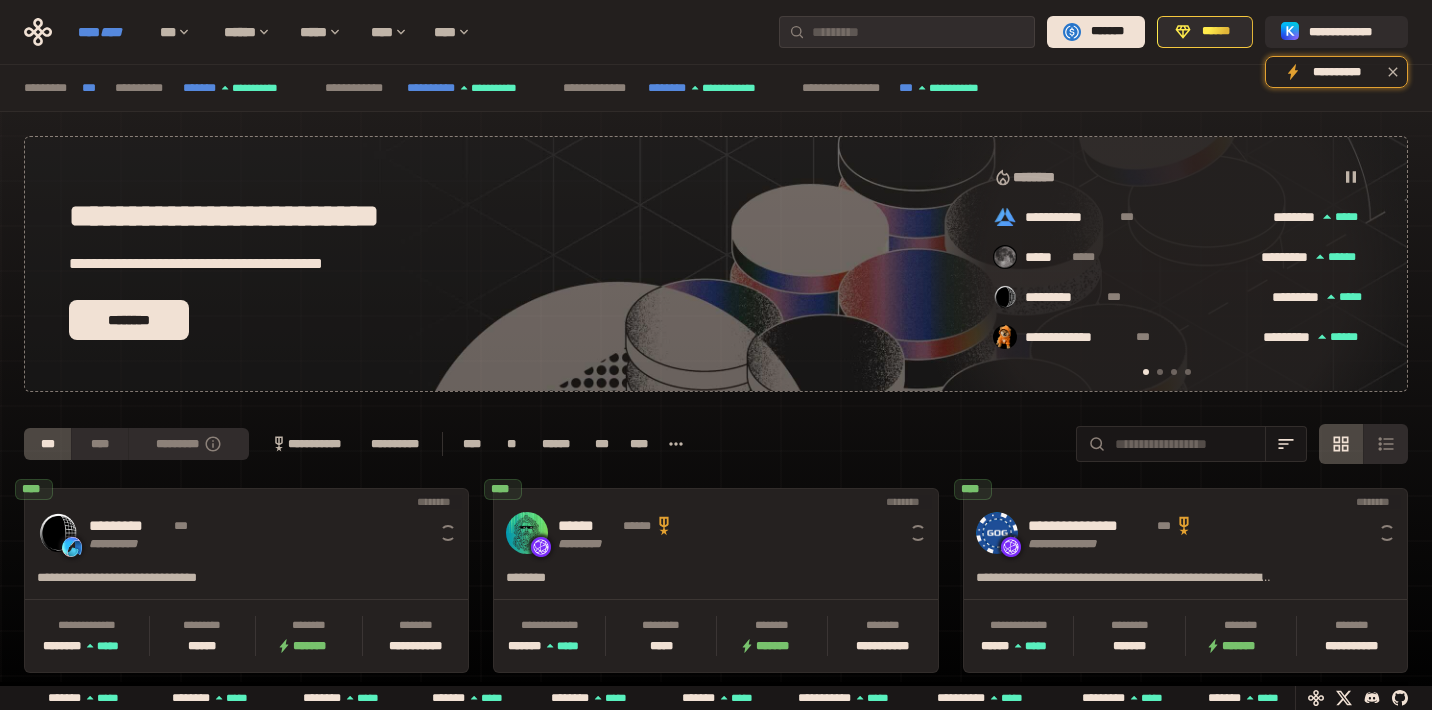 scroll, scrollTop: 0, scrollLeft: 16, axis: horizontal 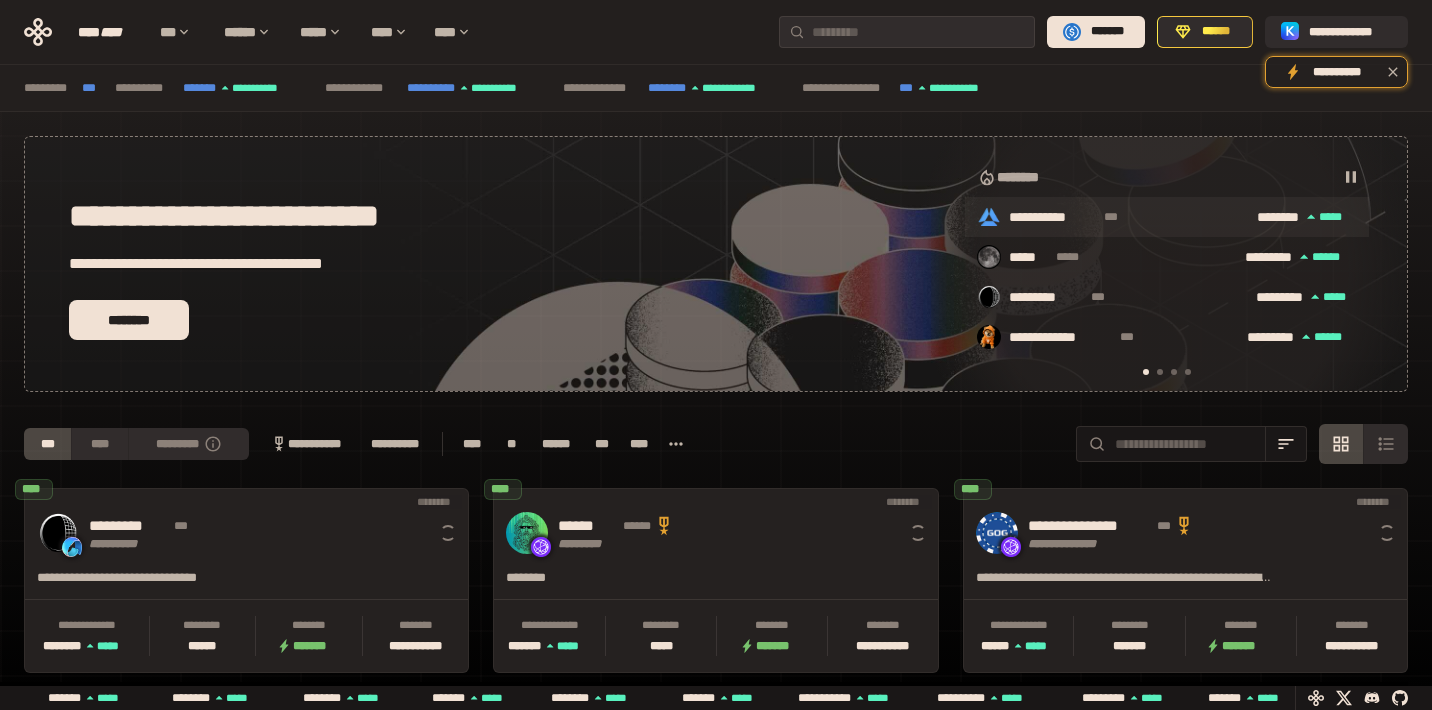 click on "**********" at bounding box center [1052, 218] 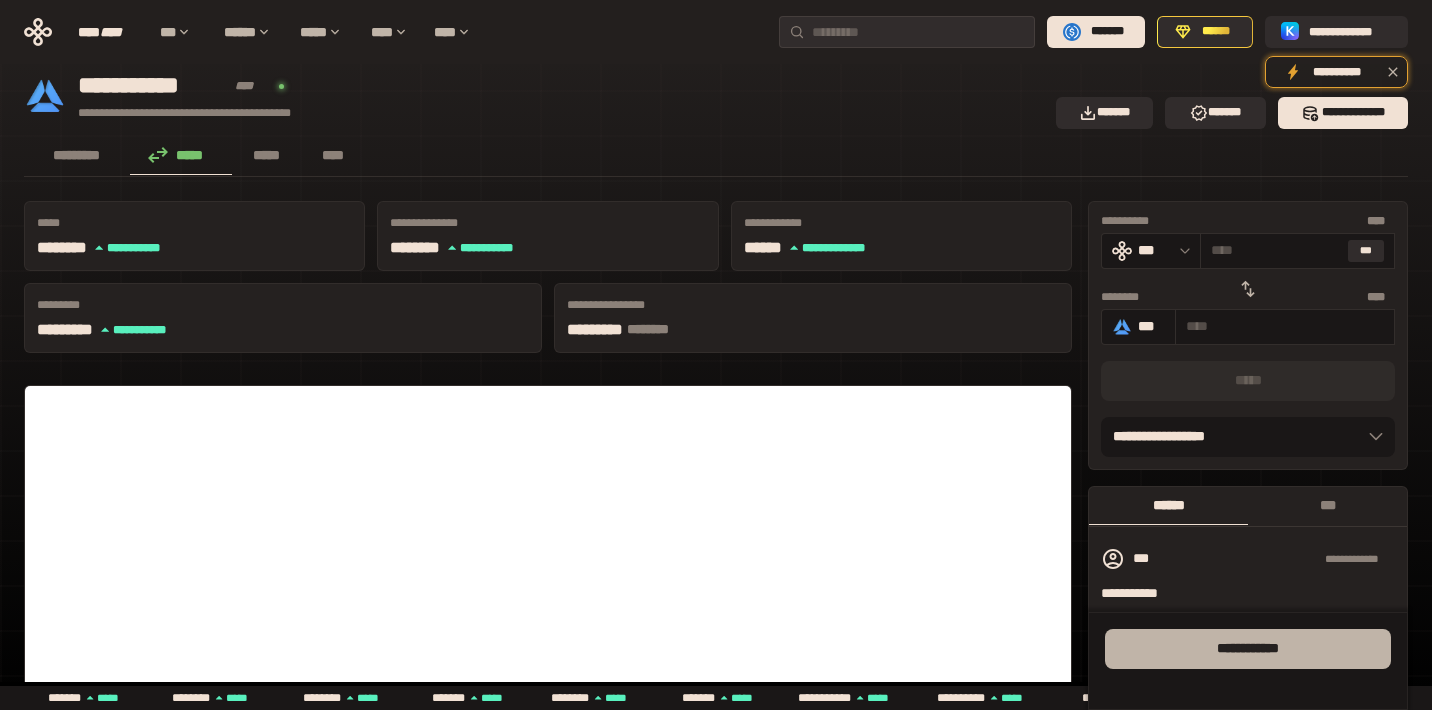 click on "**** *******" at bounding box center (1248, 649) 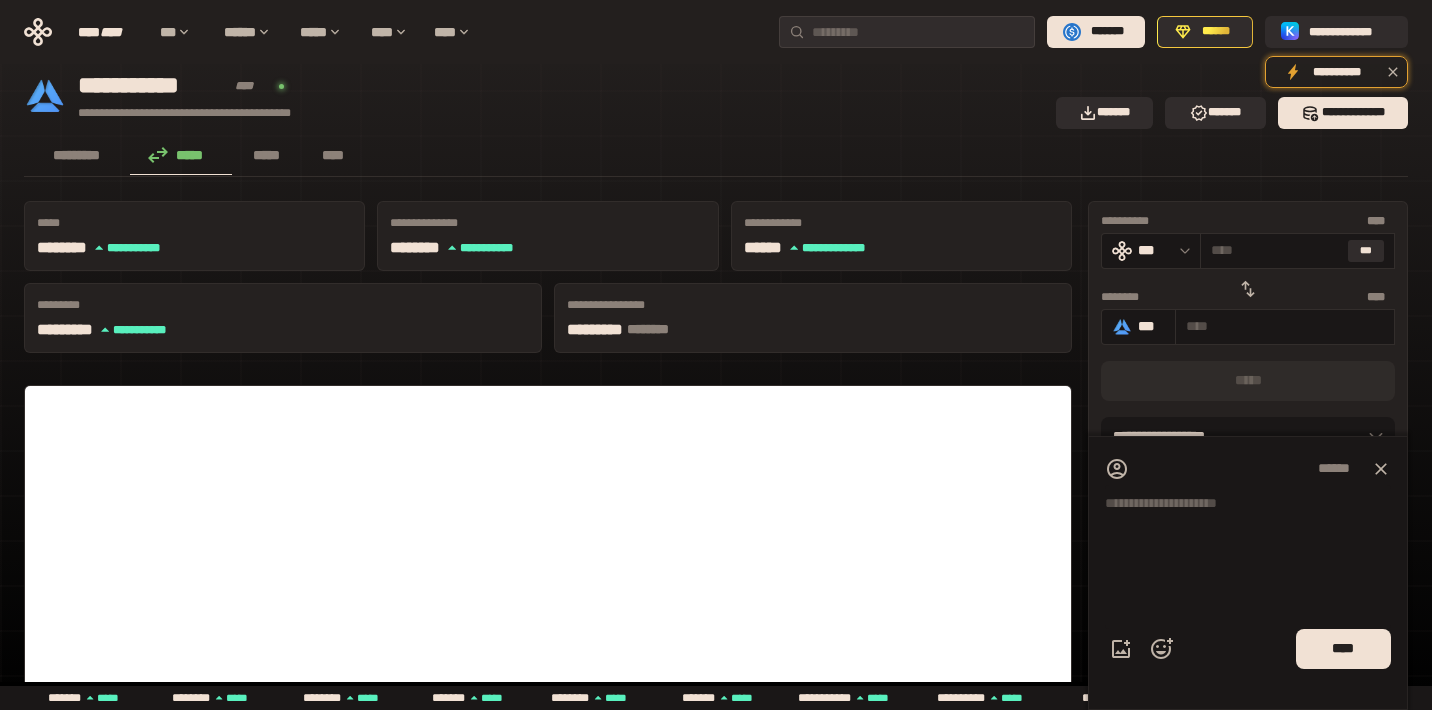 click 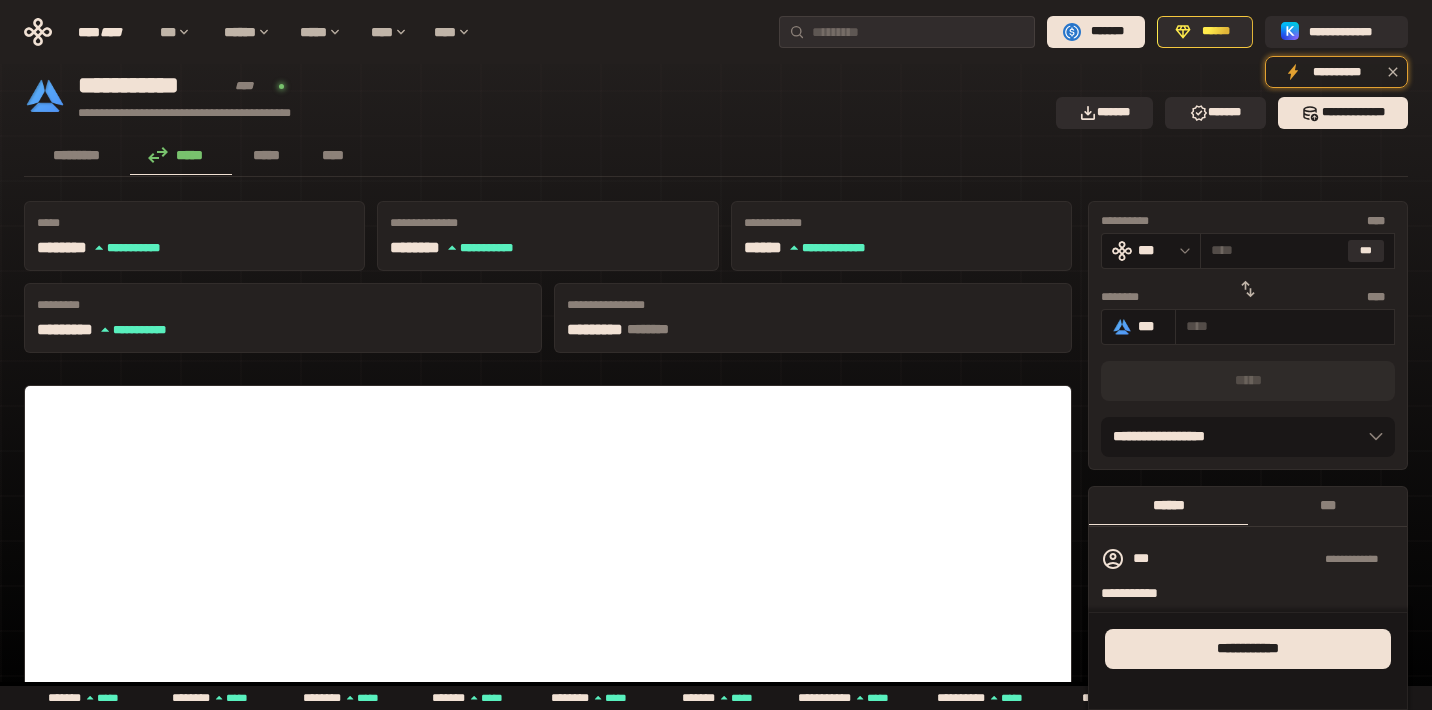 click 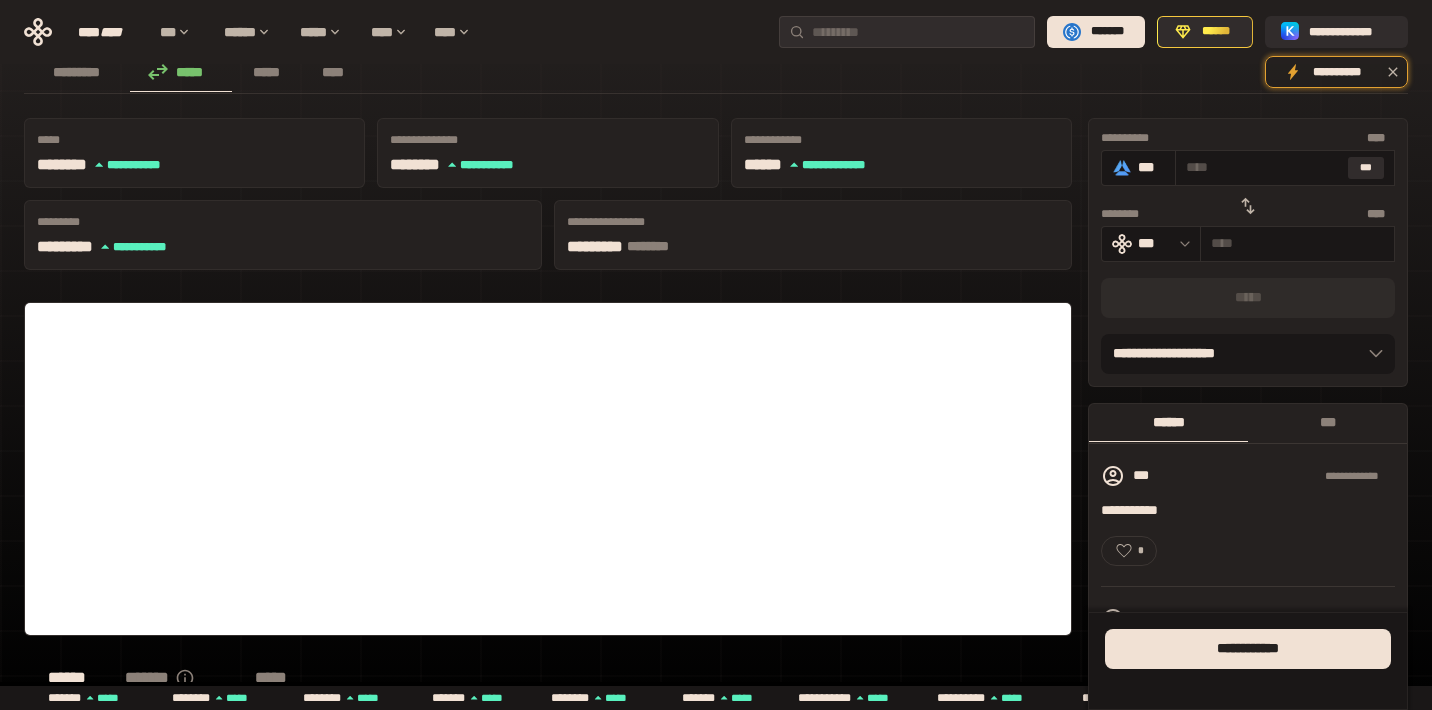 scroll, scrollTop: 0, scrollLeft: 0, axis: both 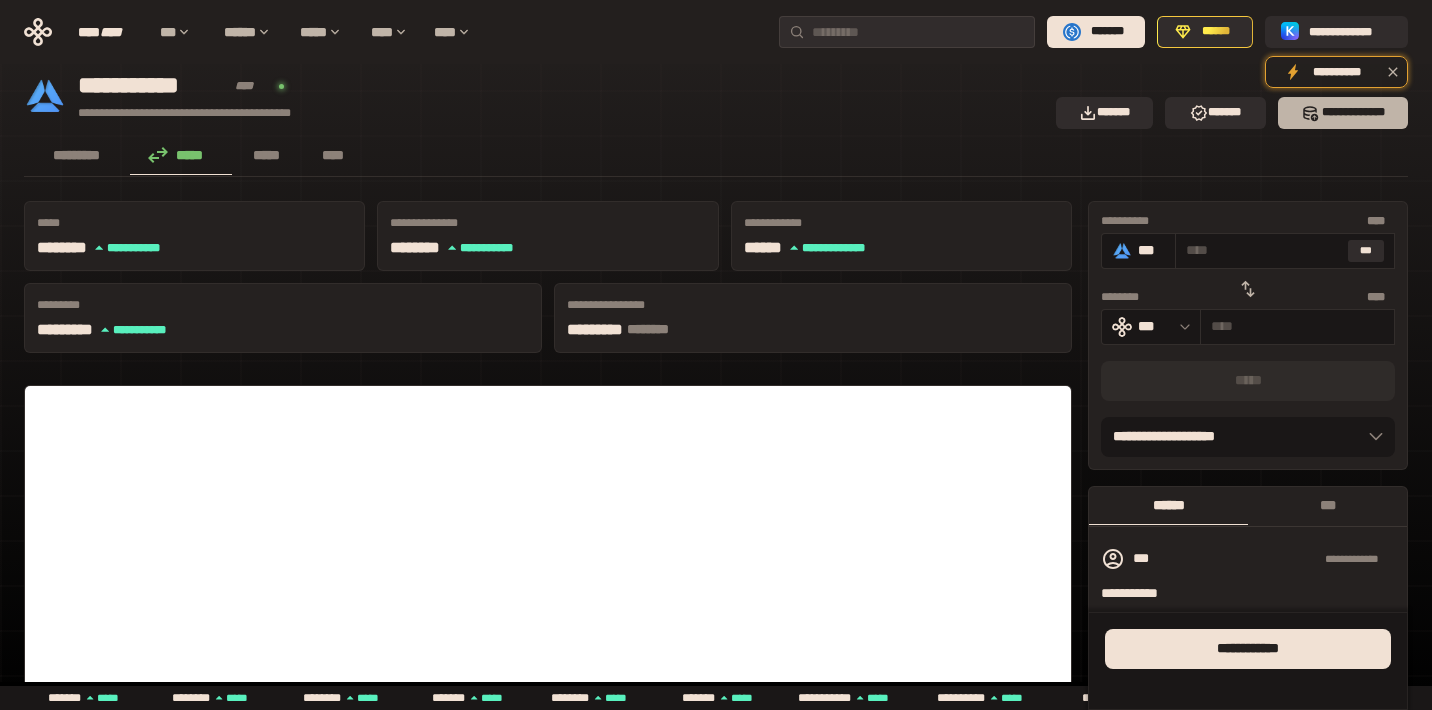 click on "*** *********" at bounding box center (1343, 113) 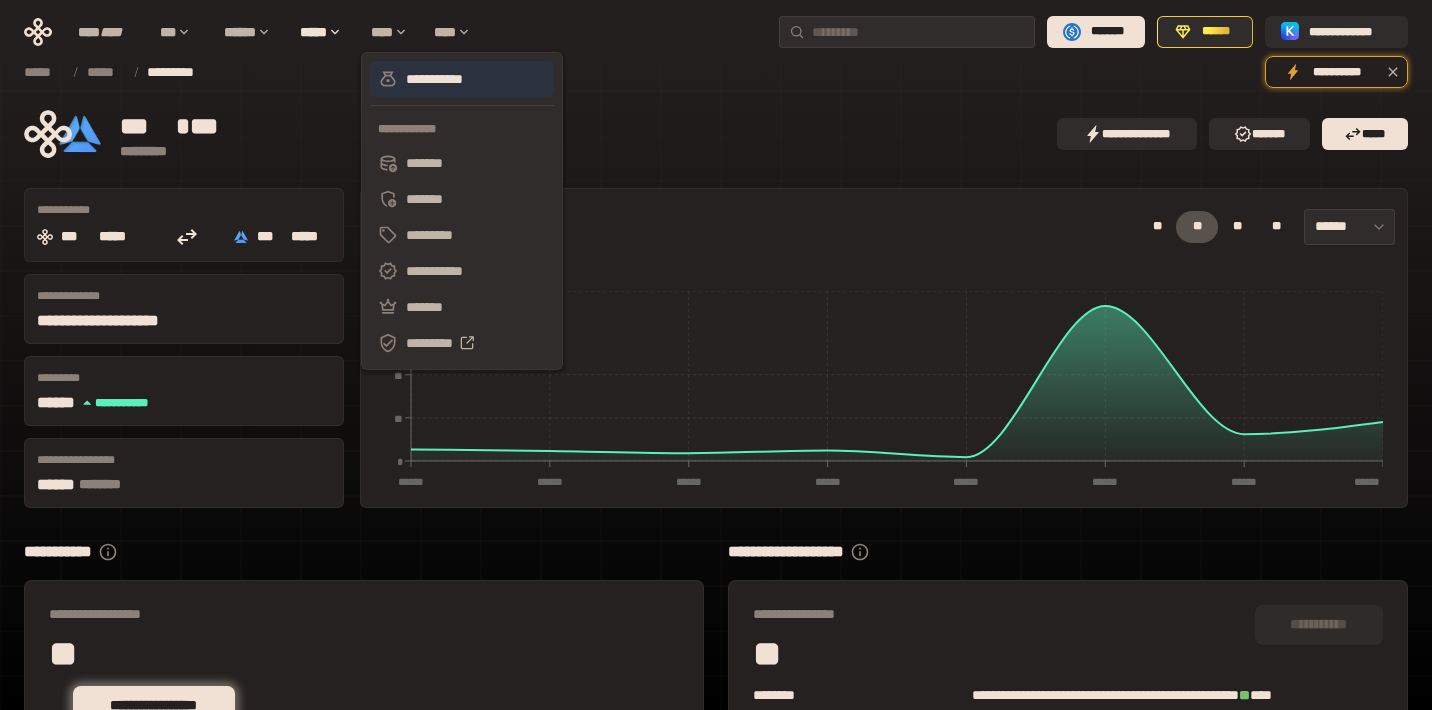 click on "**********" at bounding box center [462, 79] 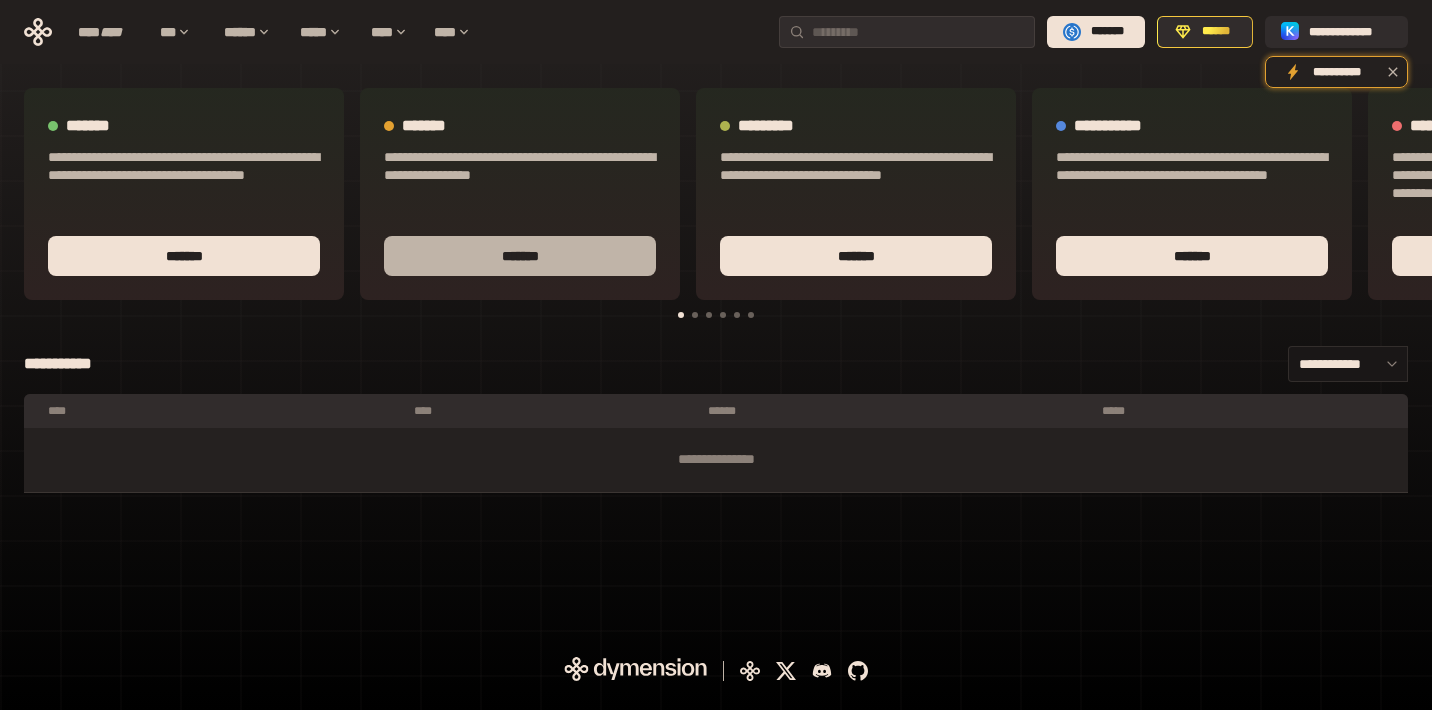 click on "*******" at bounding box center (520, 256) 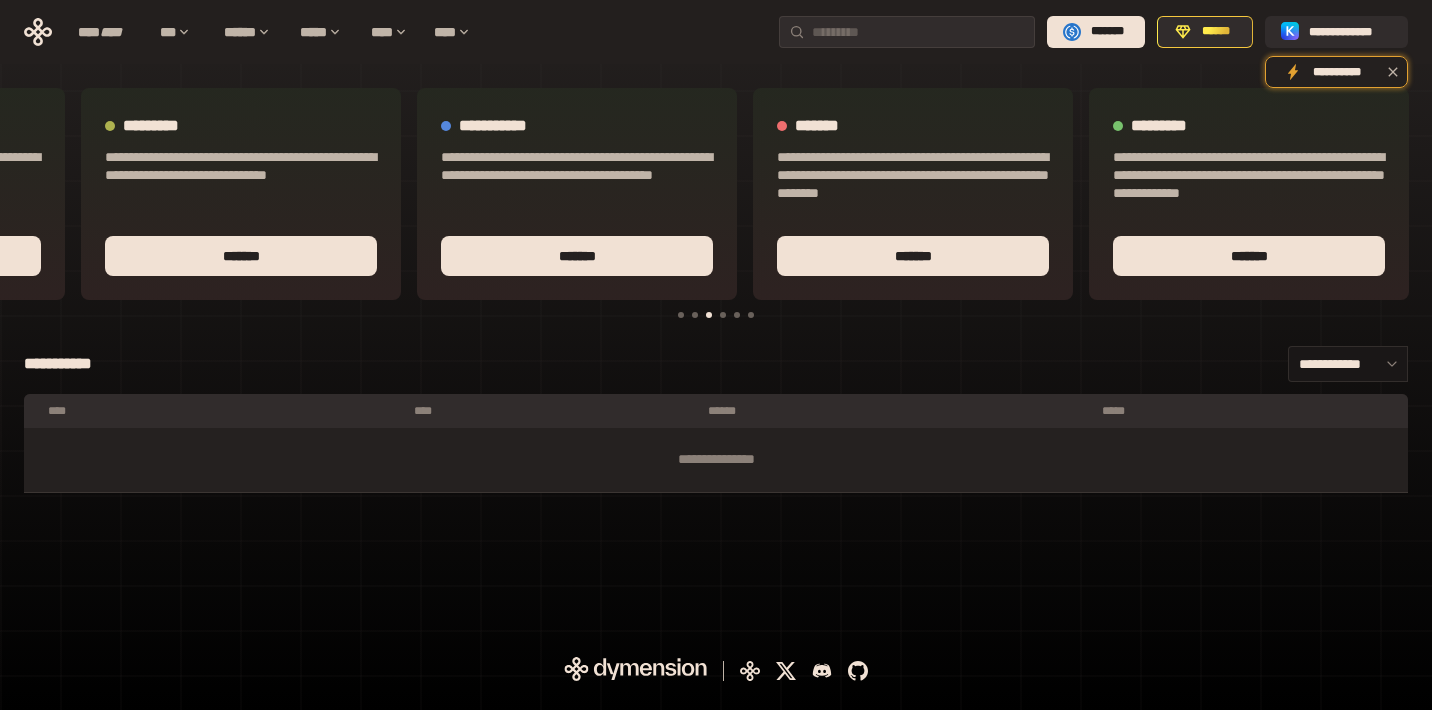 scroll, scrollTop: 0, scrollLeft: 616, axis: horizontal 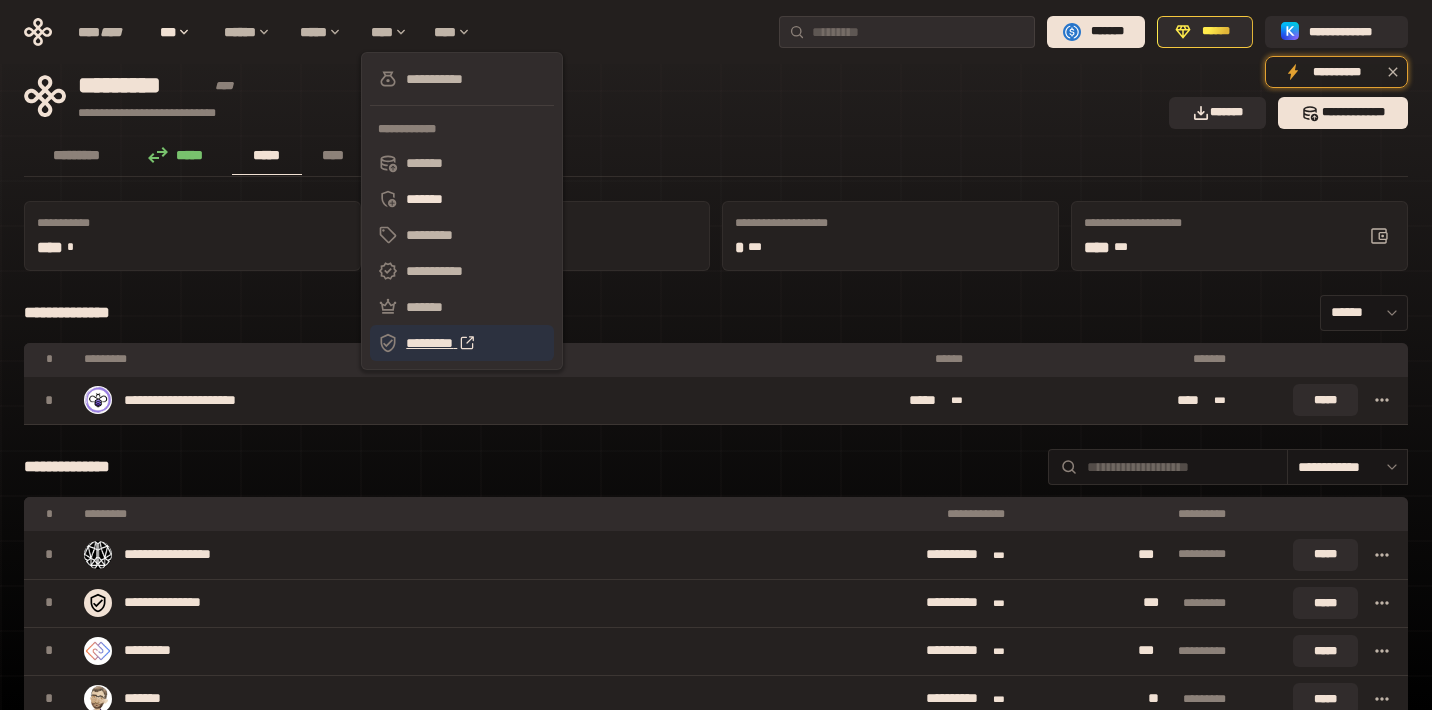 click on "*********" at bounding box center (462, 343) 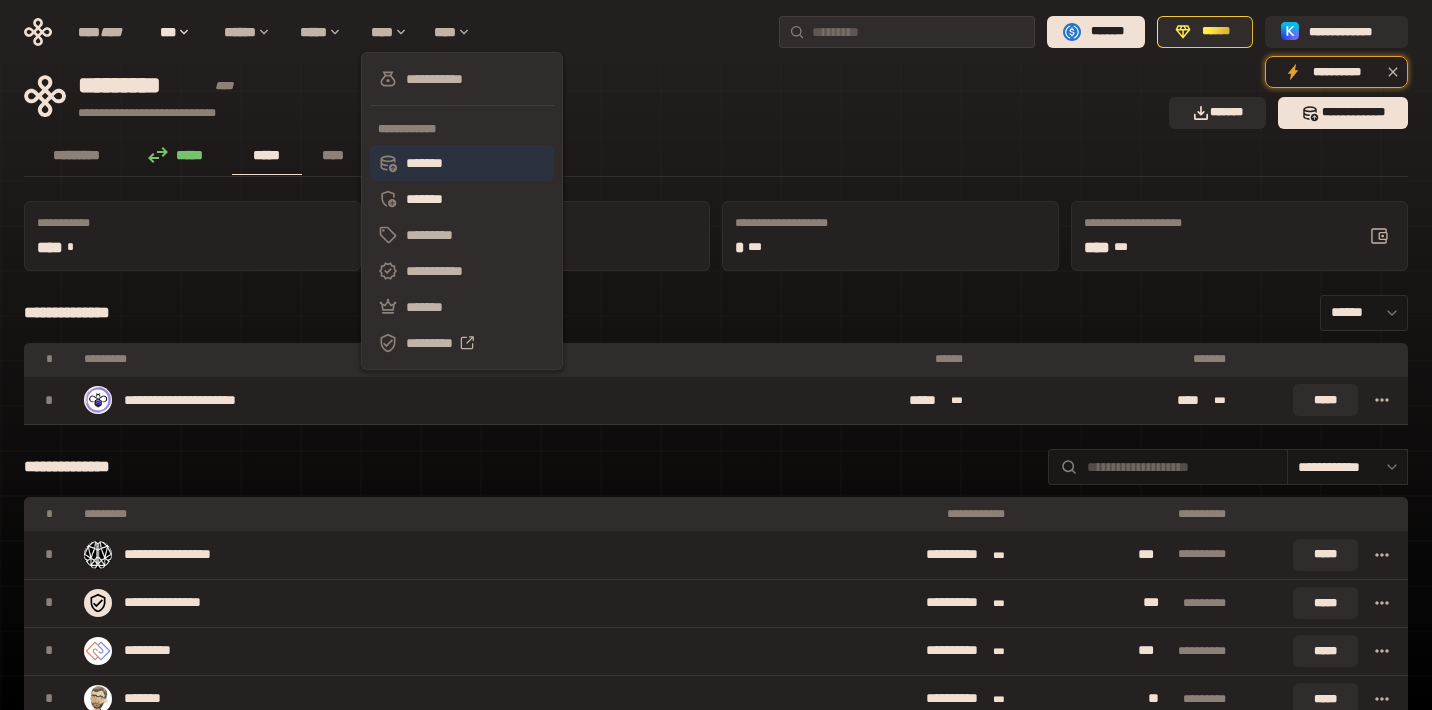 click on "*******" at bounding box center [462, 163] 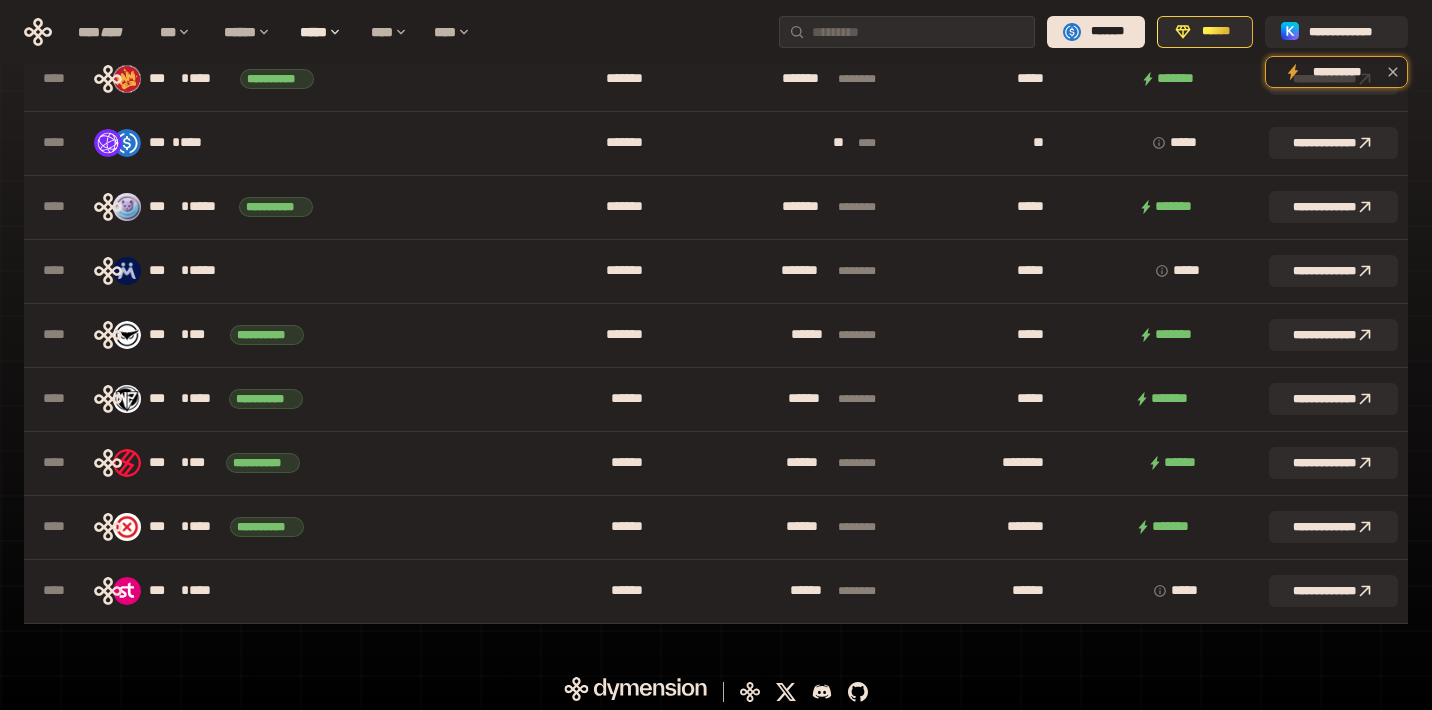 scroll, scrollTop: 1528, scrollLeft: 0, axis: vertical 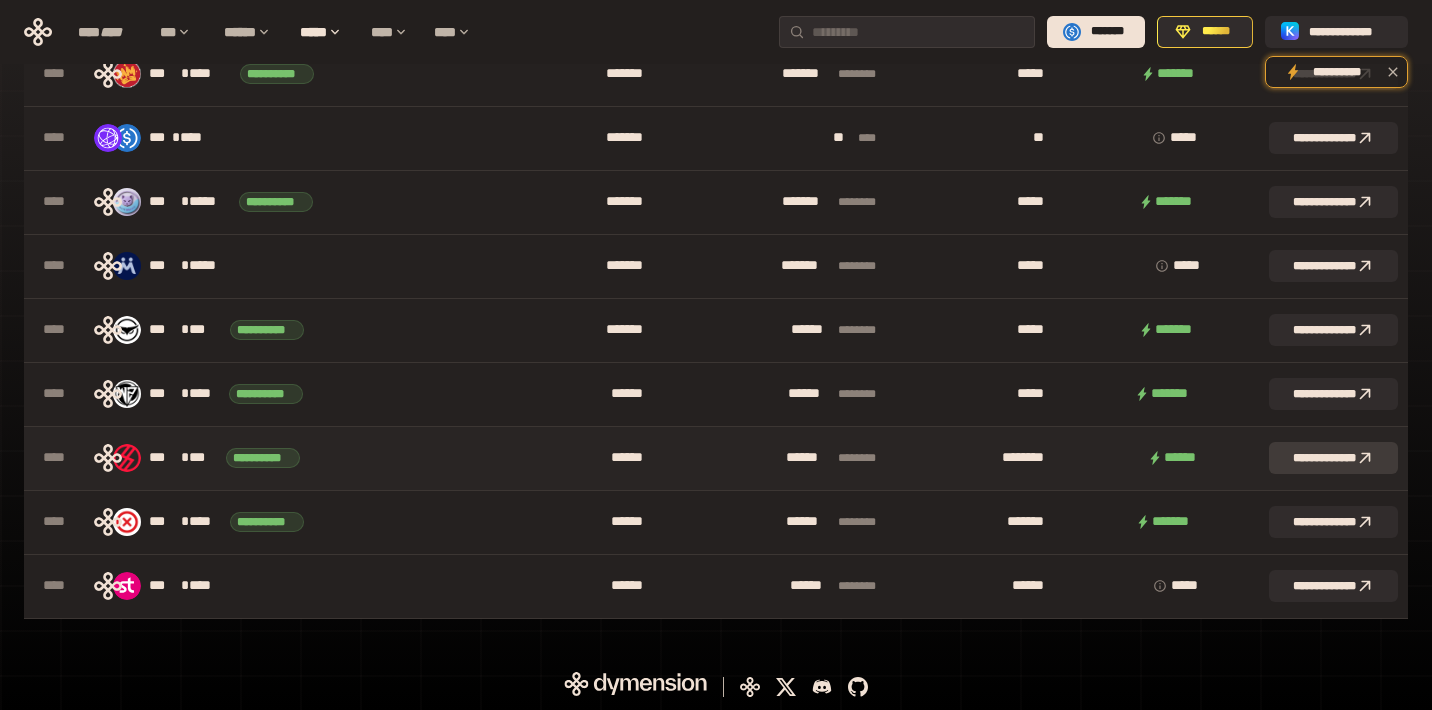 click on "**********" at bounding box center [1333, 458] 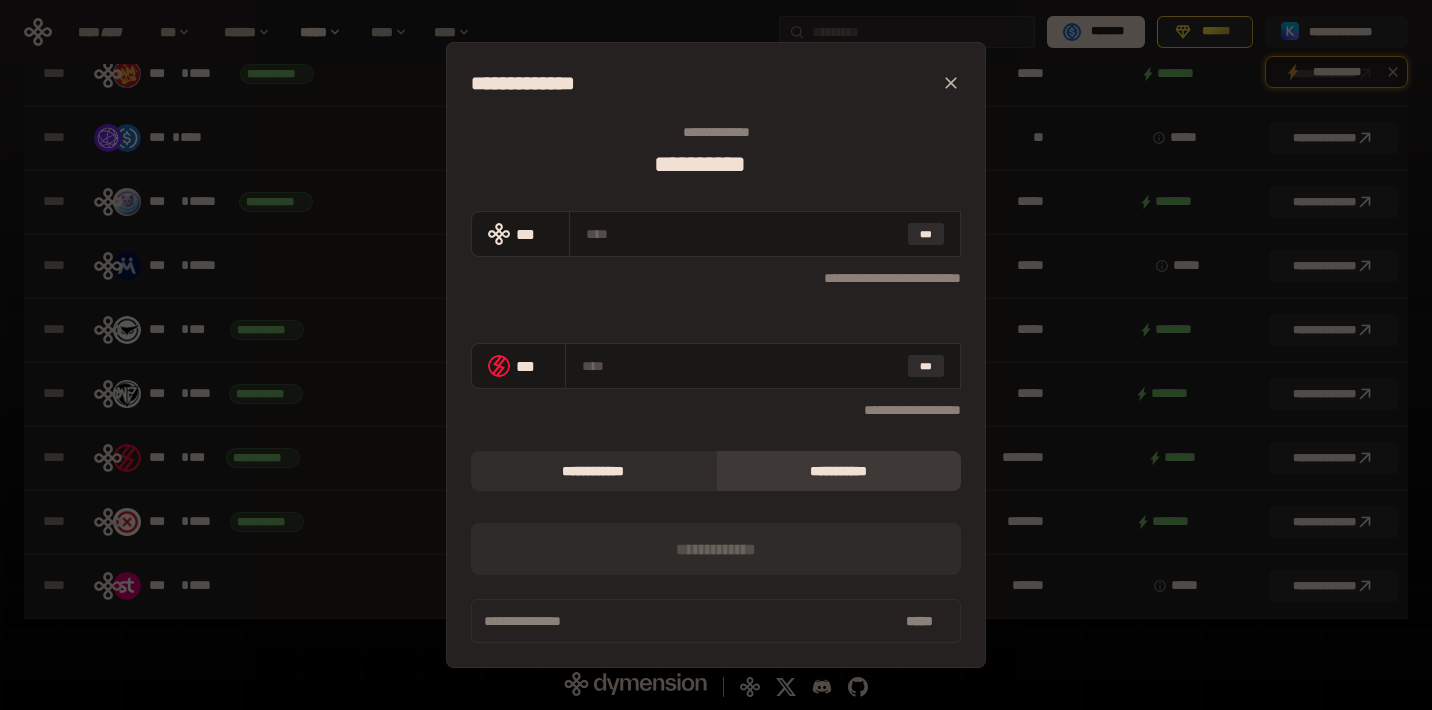 click 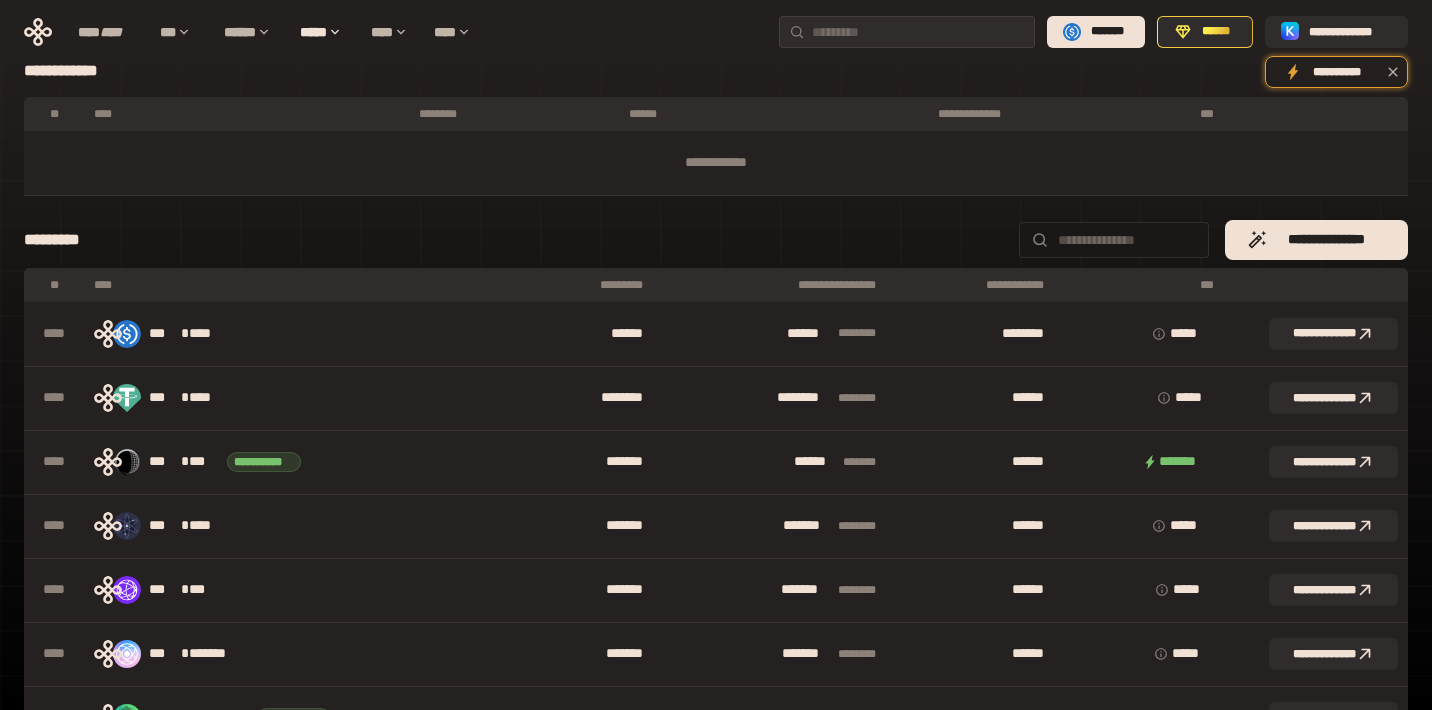 scroll, scrollTop: 0, scrollLeft: 0, axis: both 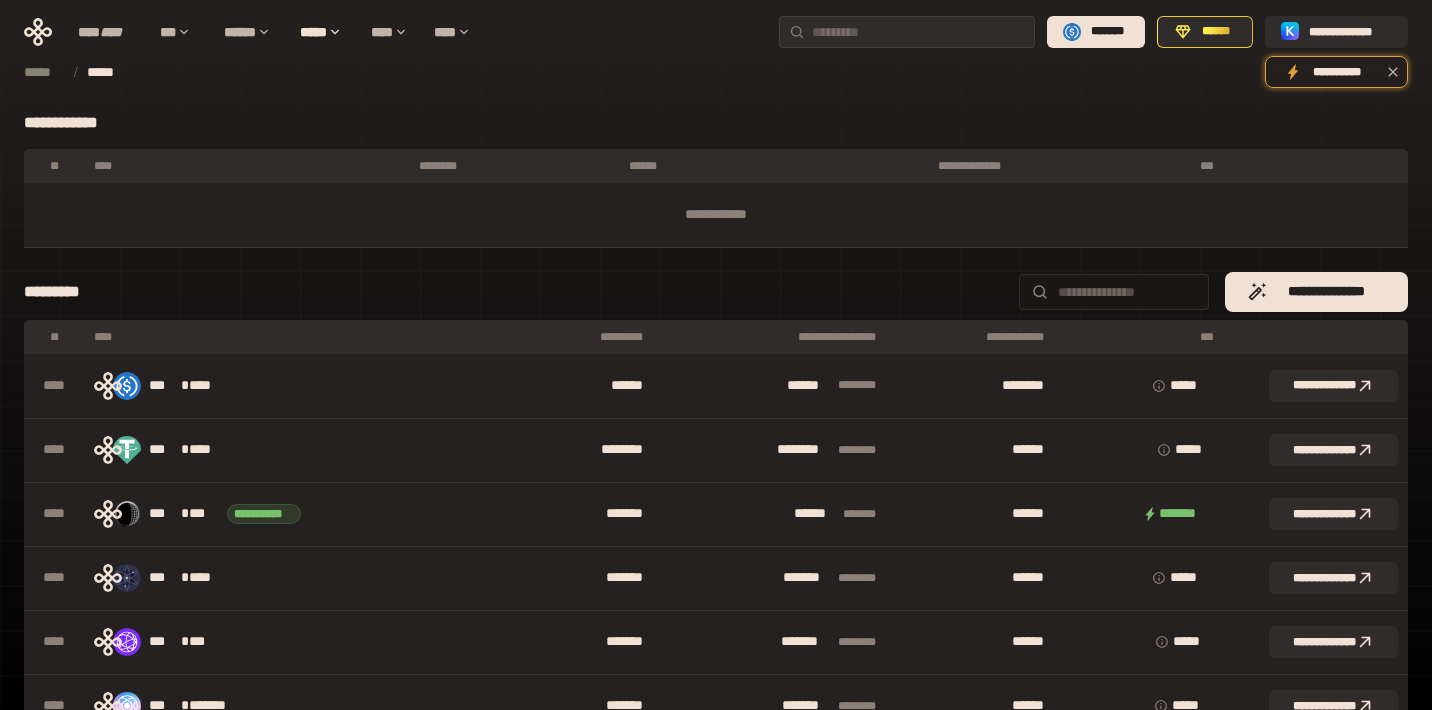 click on "**********" at bounding box center [716, 292] 